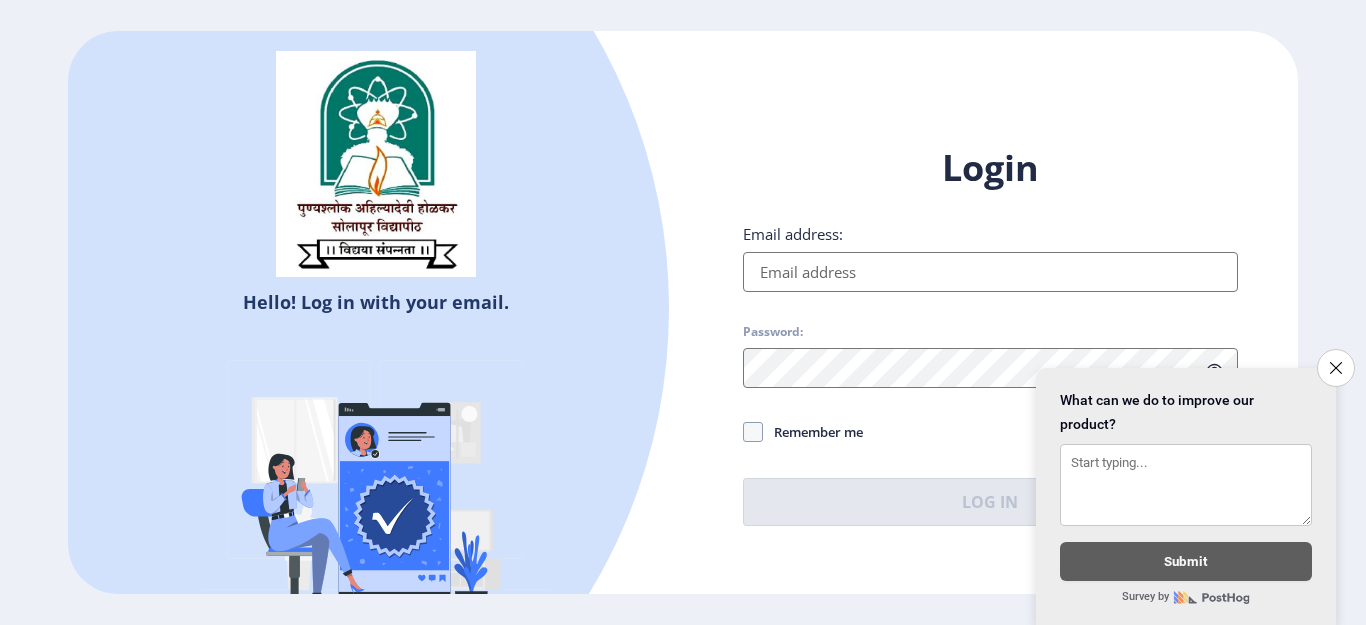 scroll, scrollTop: 0, scrollLeft: 0, axis: both 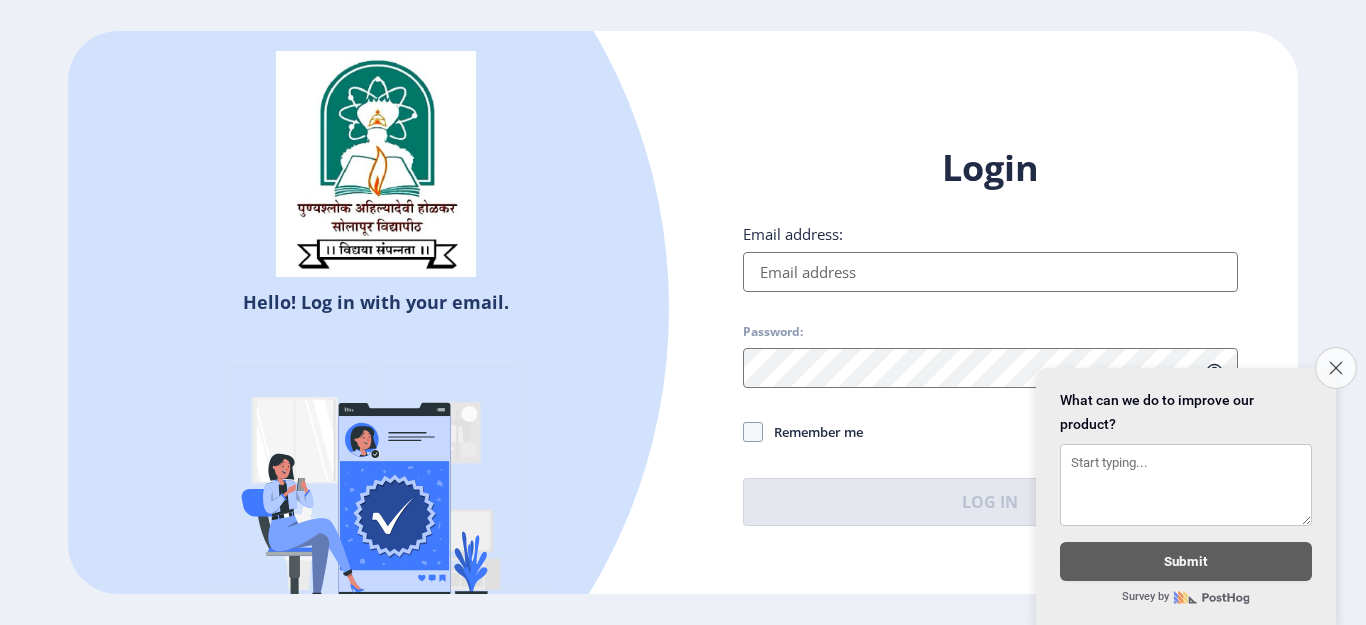 click 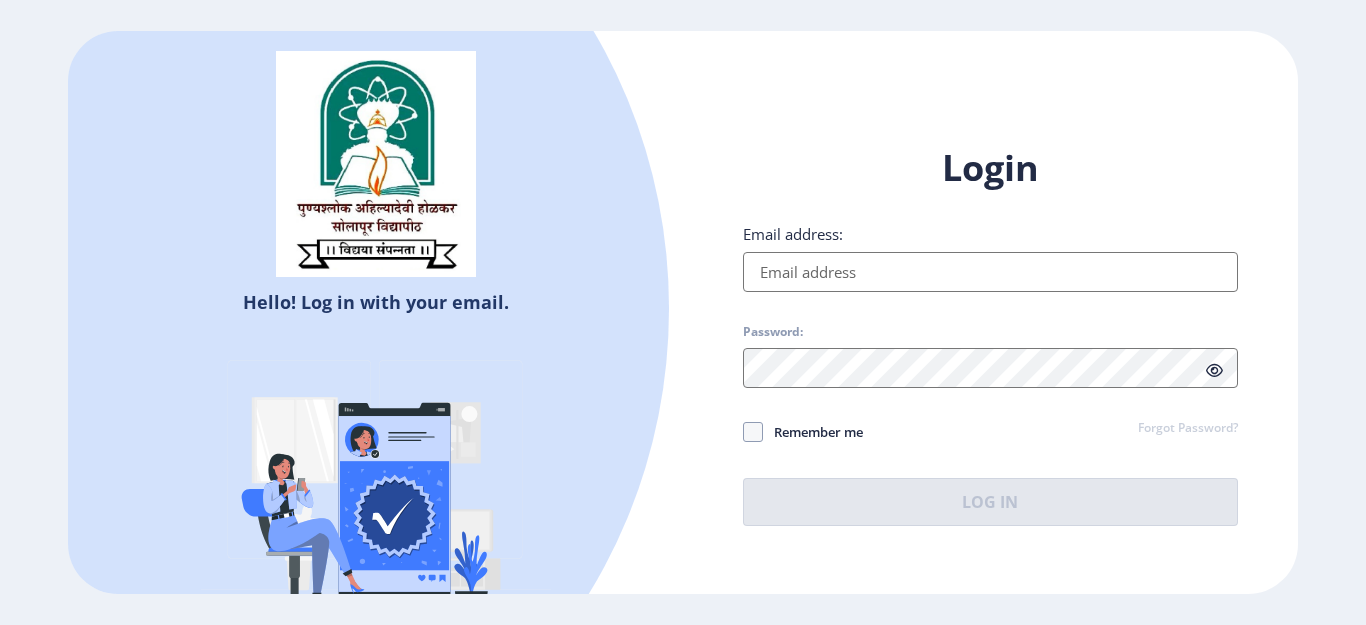 click on "Email address:" at bounding box center [990, 272] 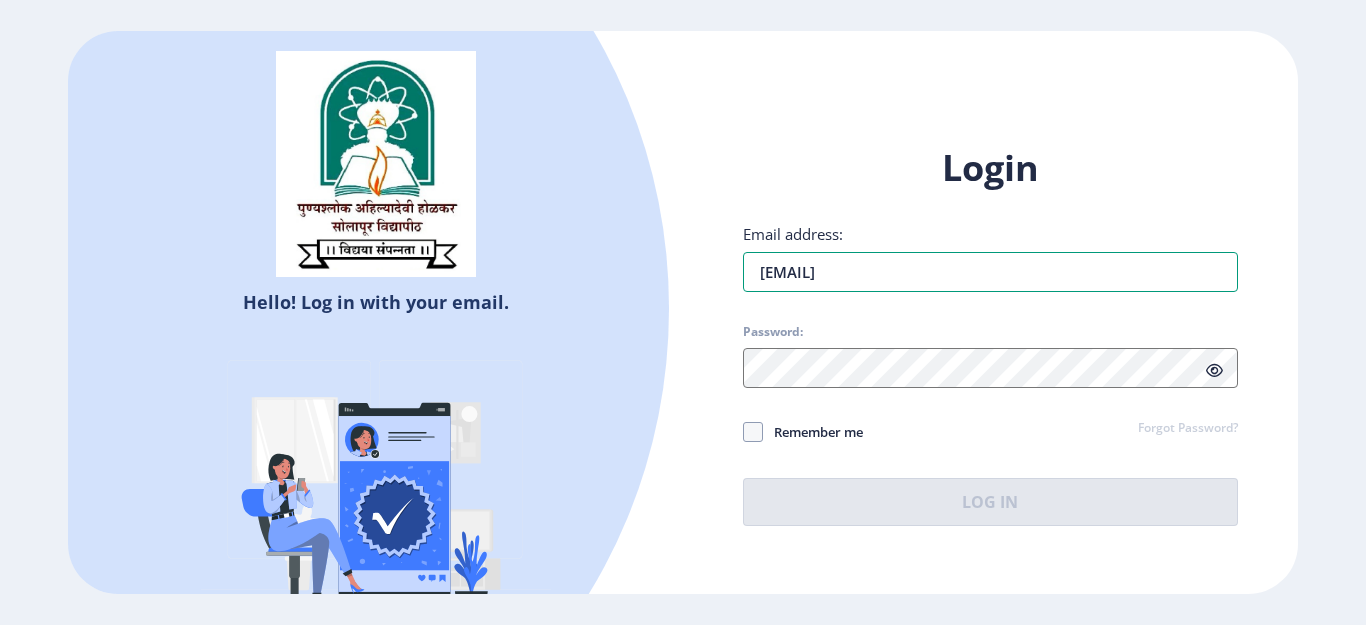 type on "[EMAIL]" 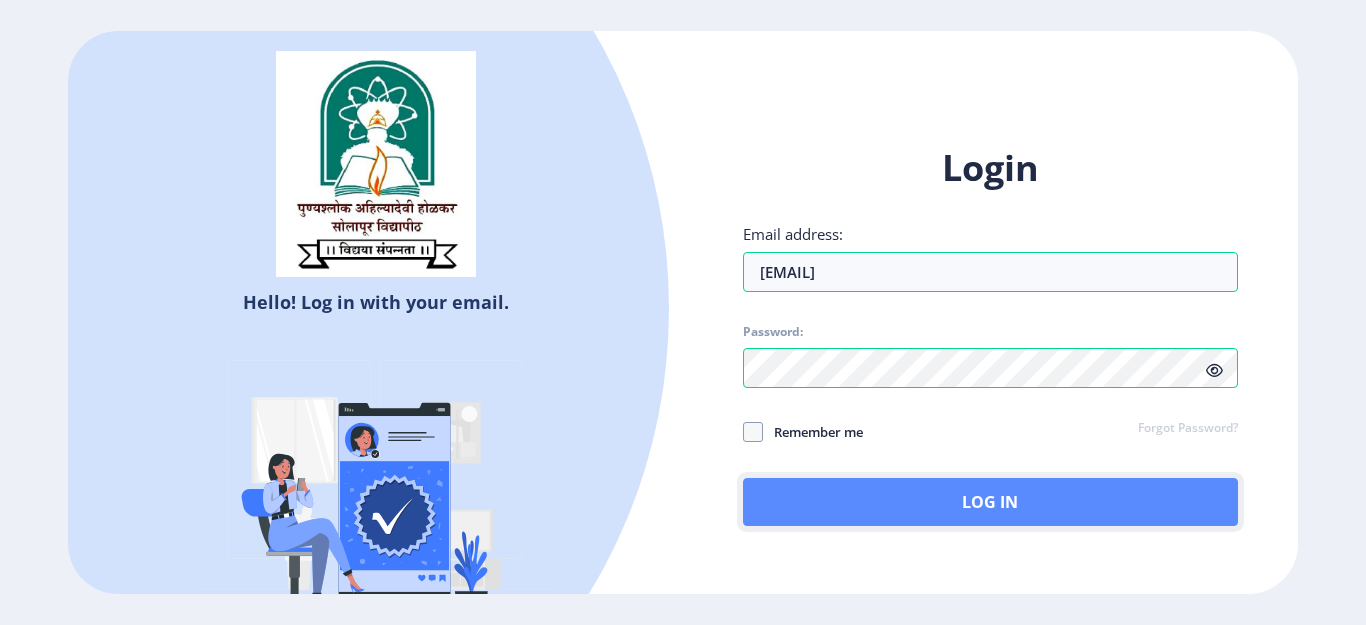 click on "Log In" 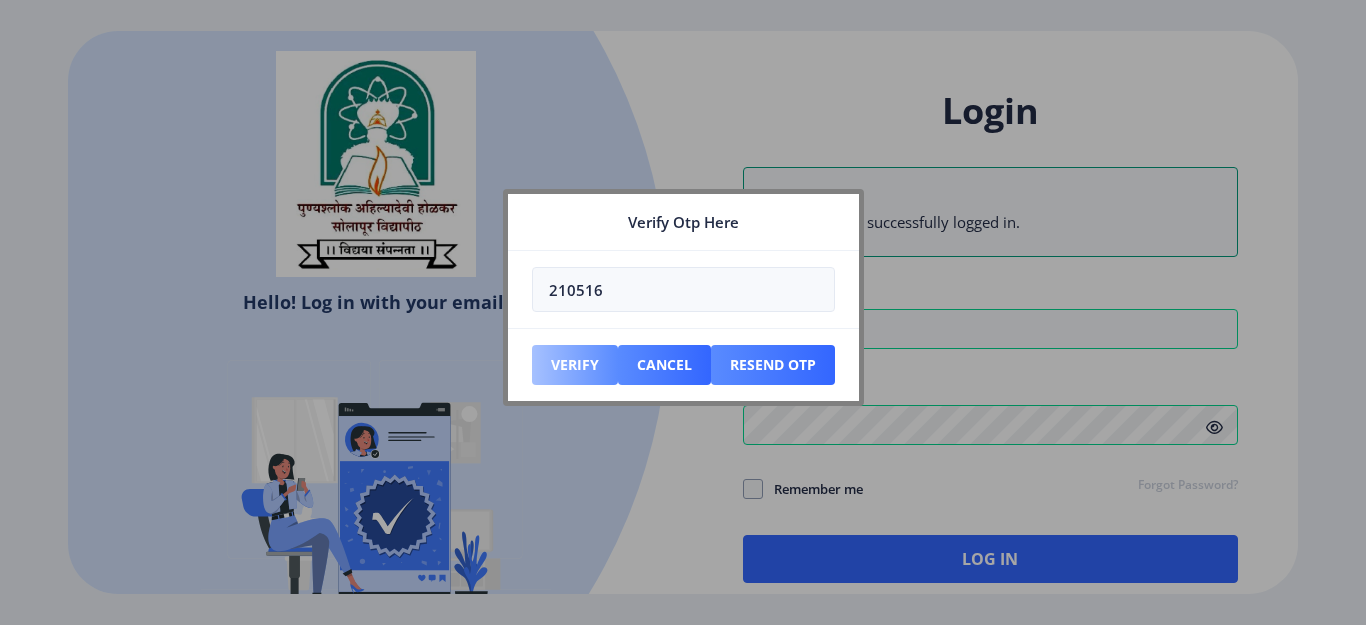 type on "210516" 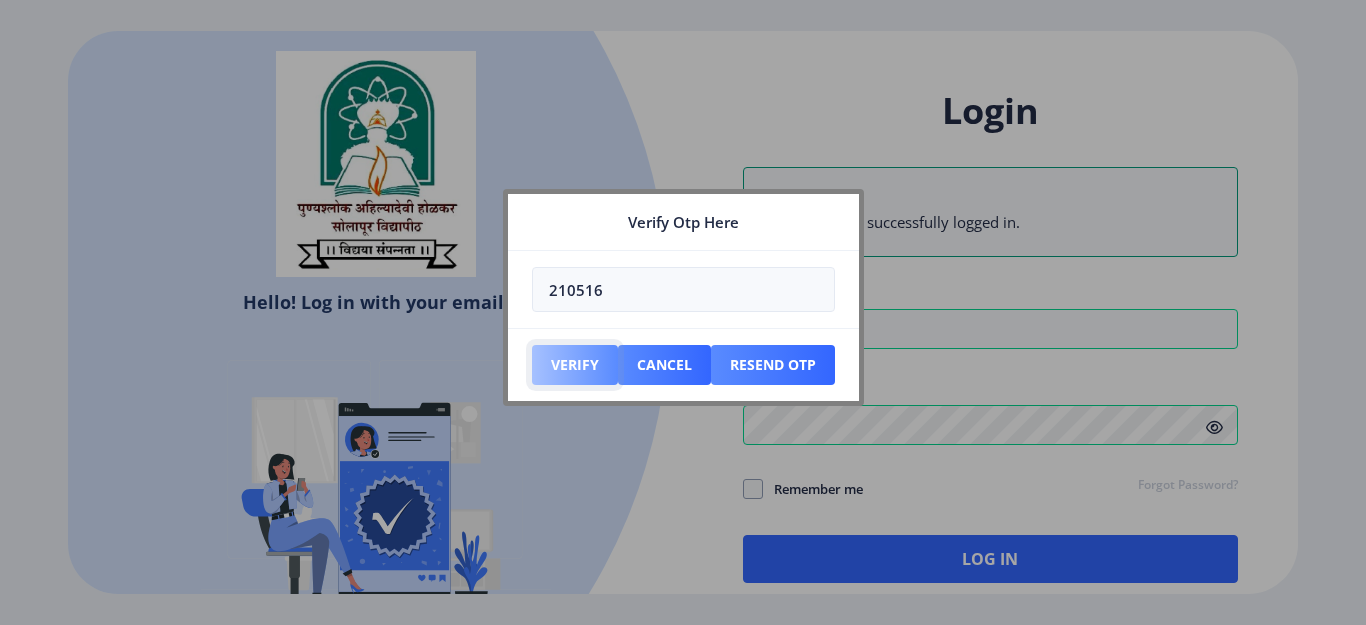 click on "Verify" at bounding box center [575, 365] 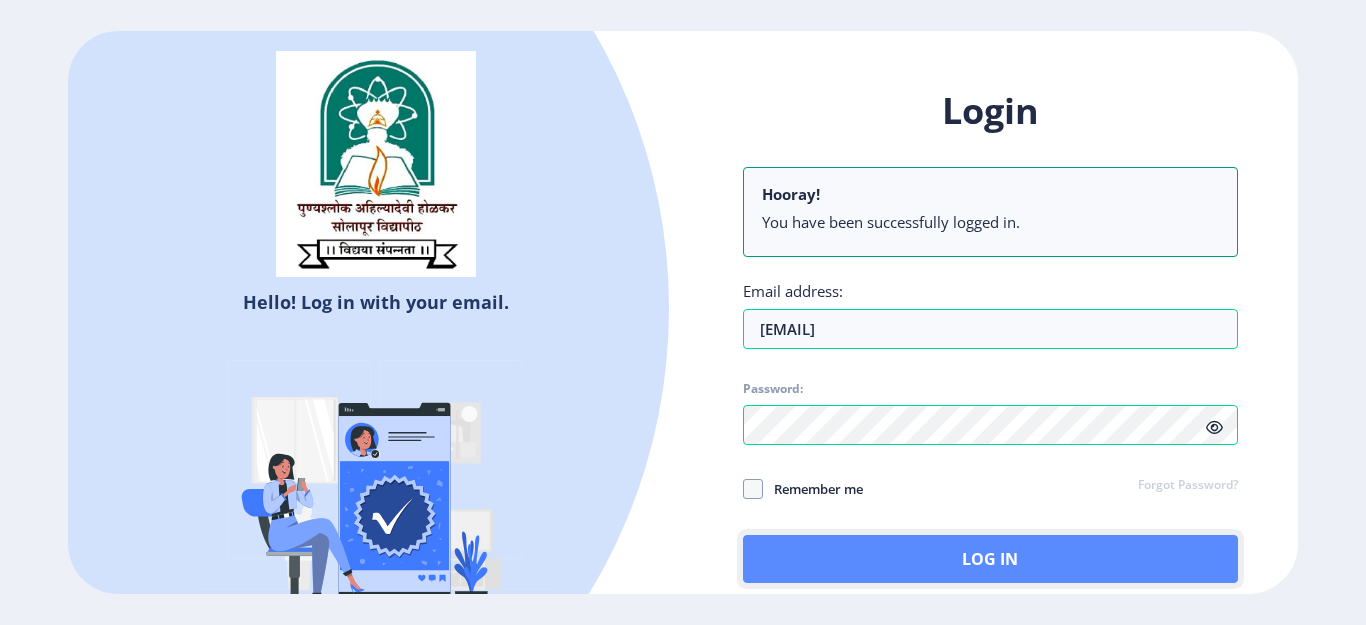 click on "Log In" 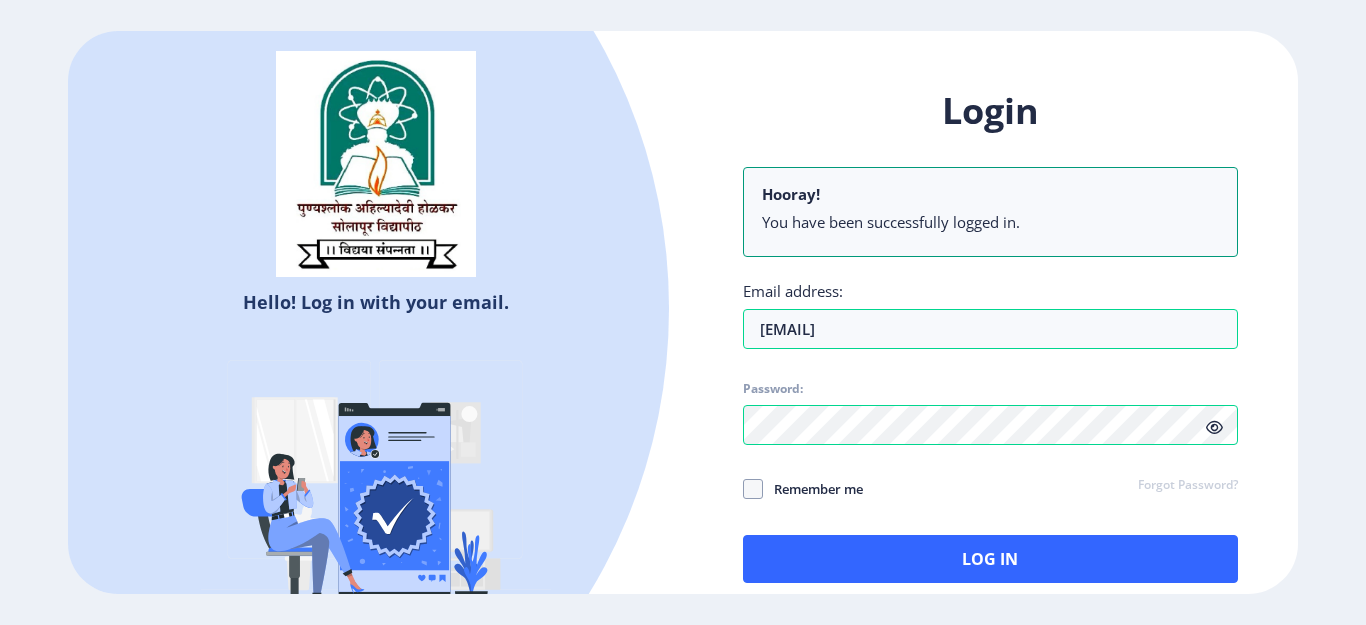 click on "Login Hooray! You have been successfully logged in. Email address: [EMAIL] Password: Remember me Forgot Password?  Log In" 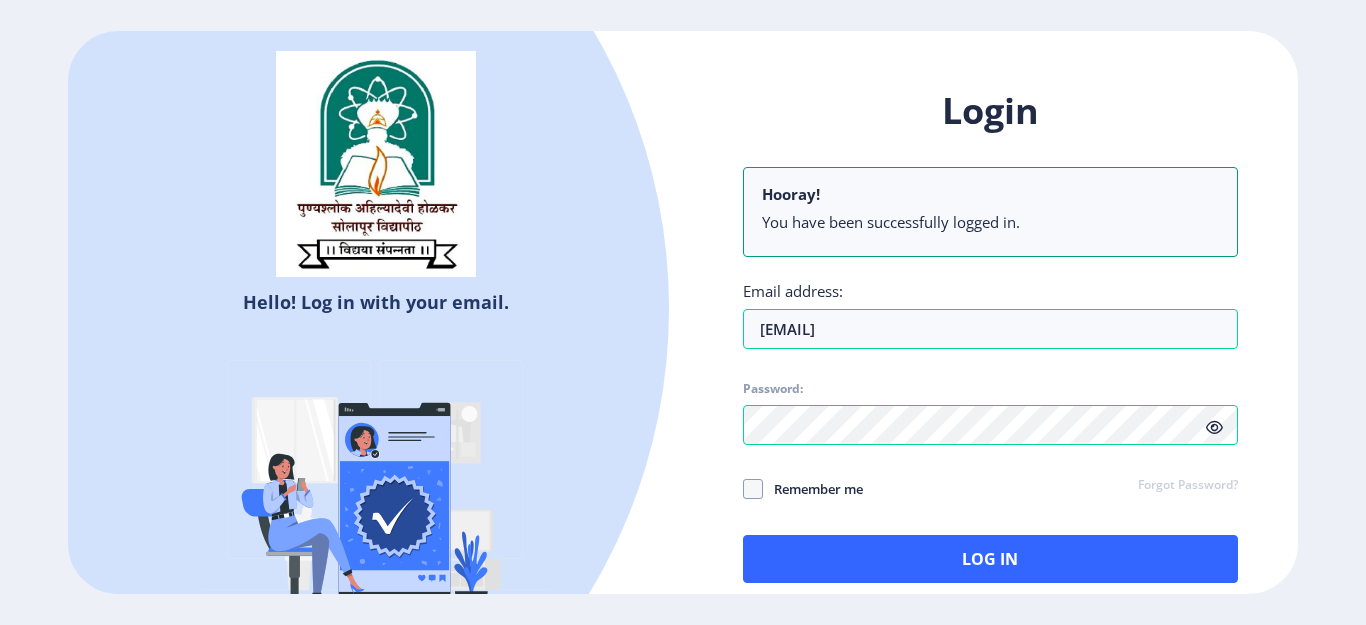 click 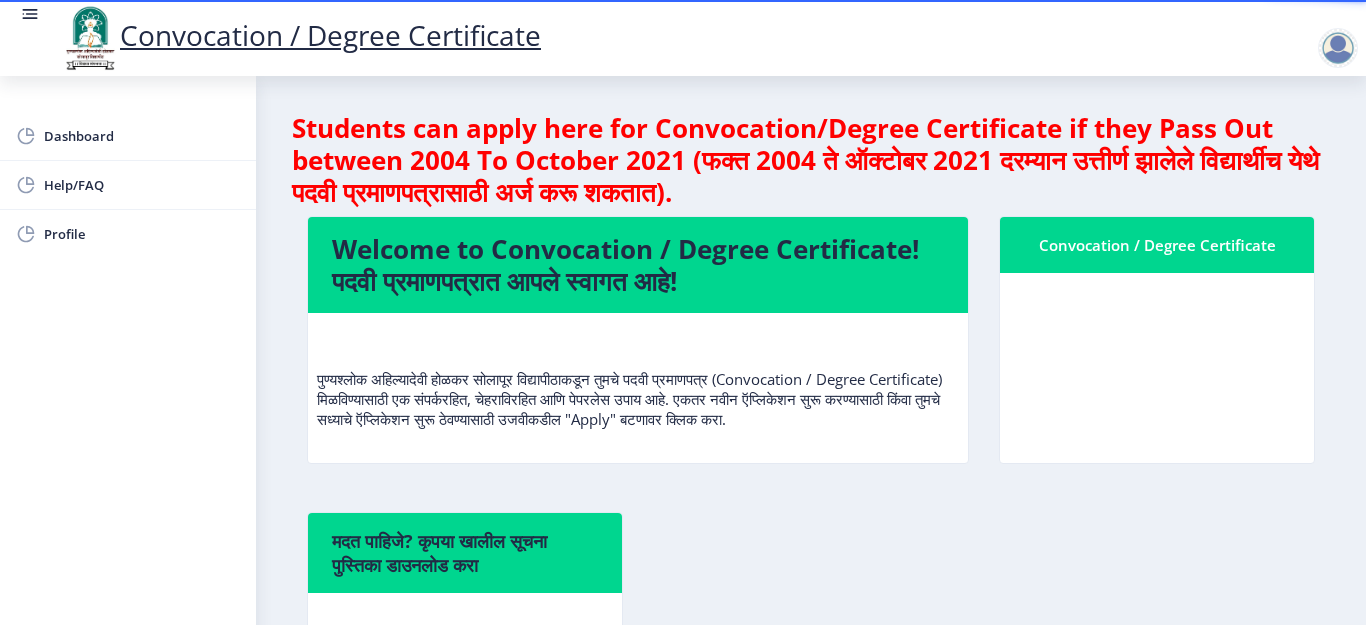 click on "Convocation / Degree Certificate" 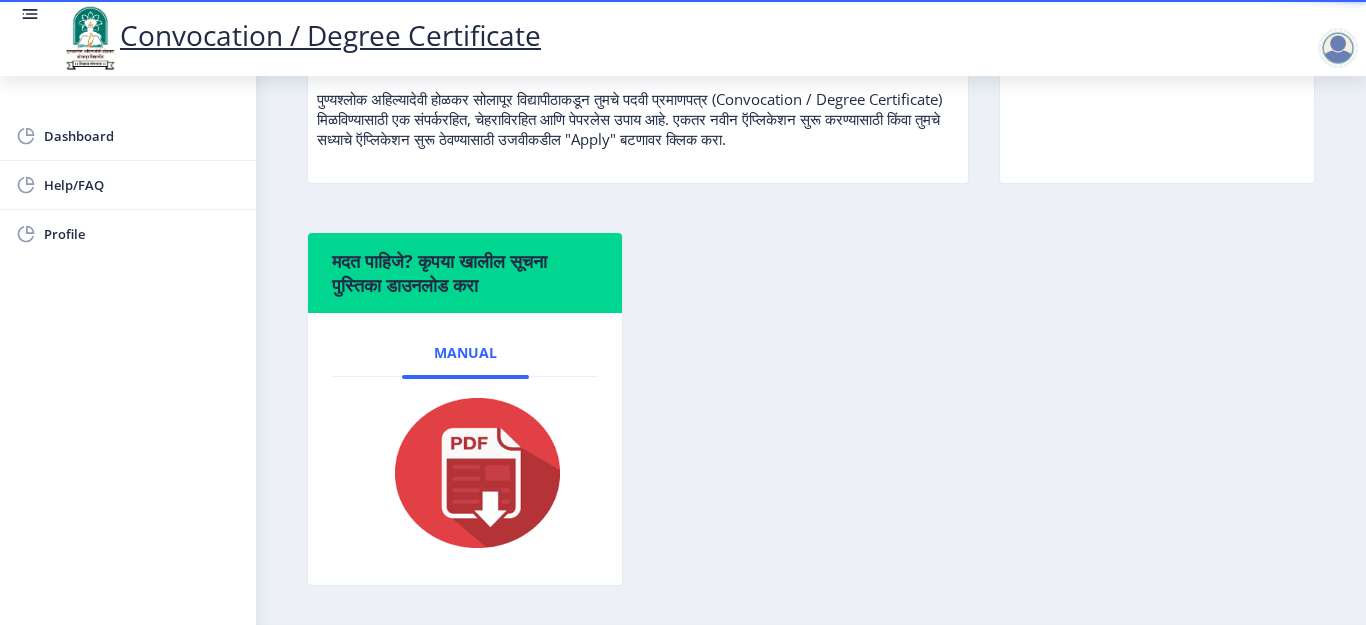 scroll, scrollTop: 364, scrollLeft: 0, axis: vertical 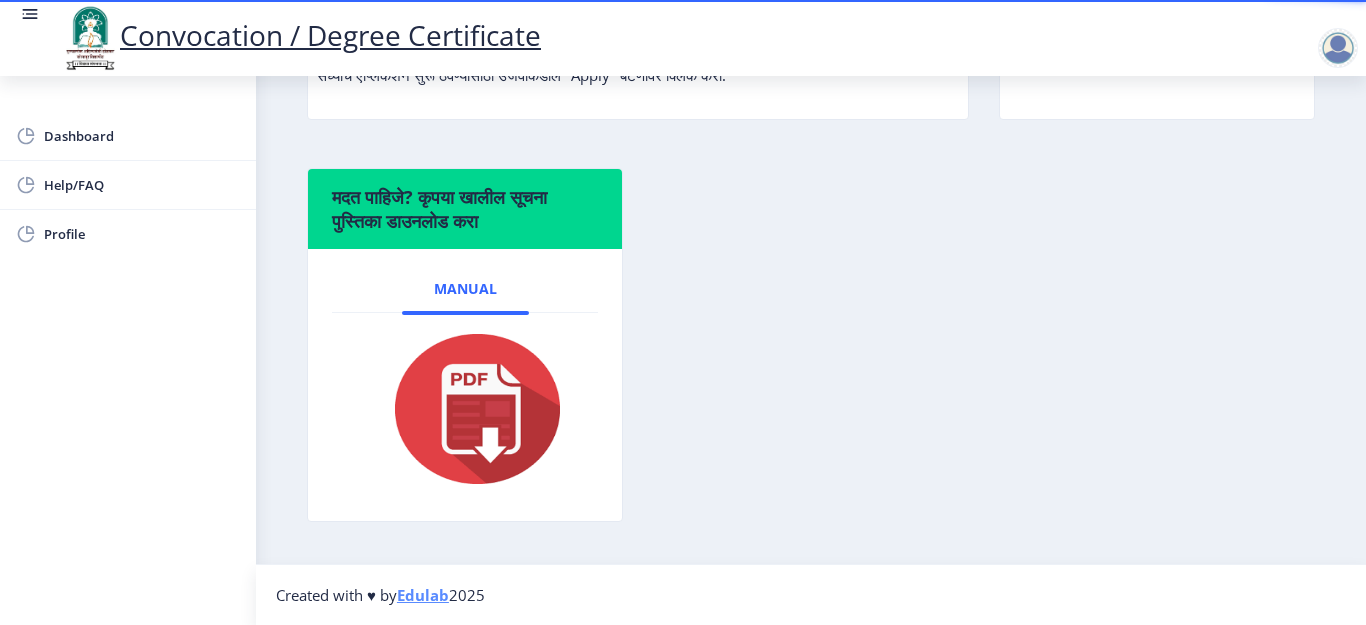 click on "मदत पाहिजे? कृपया खालील सूचना पुस्तिका डाउनलोड करा  Manual" 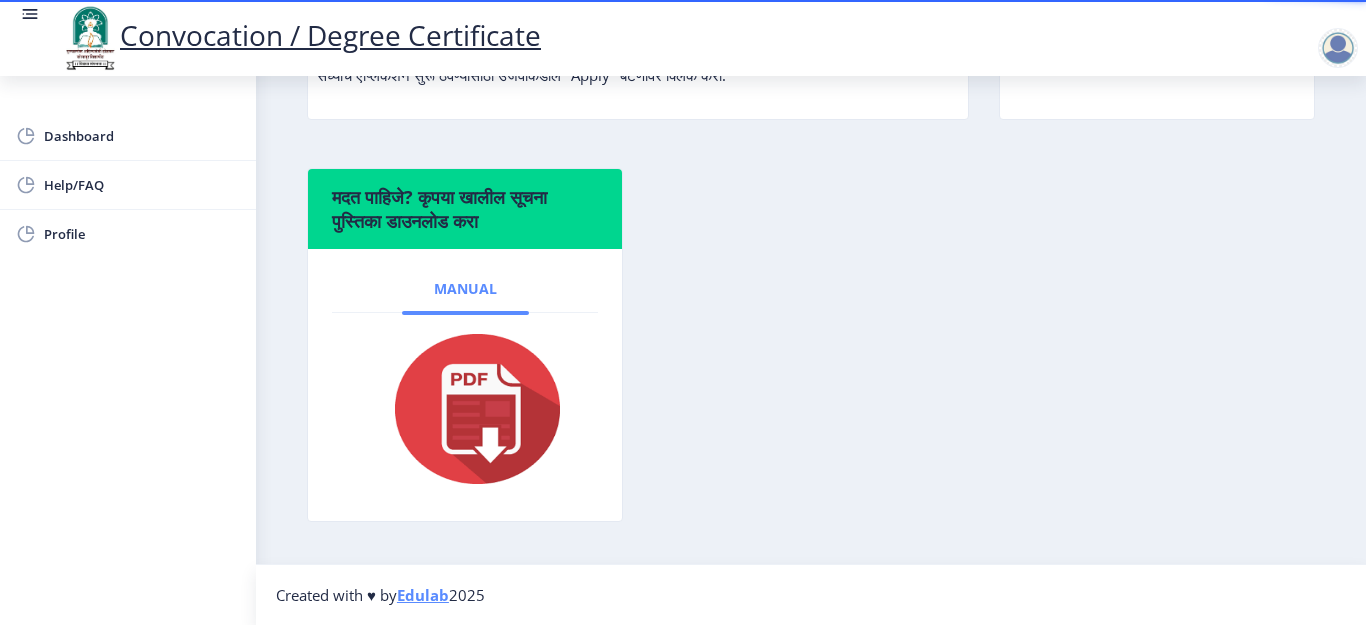 click on "Manual" 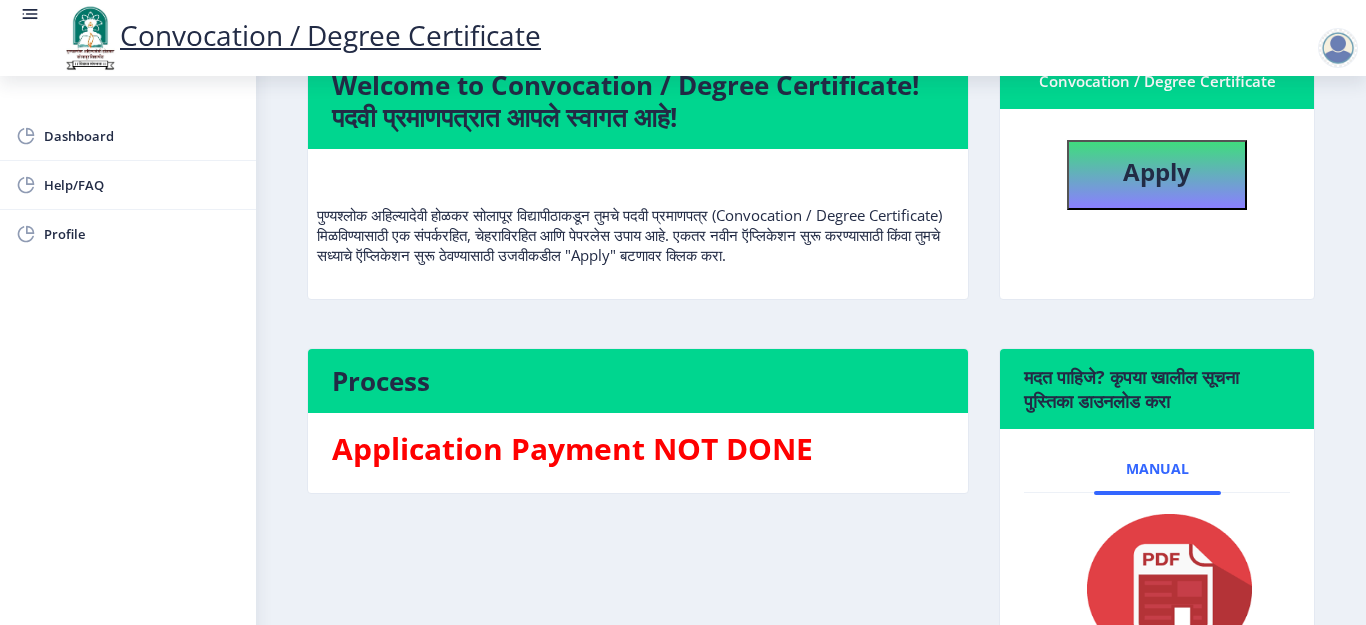 scroll, scrollTop: 124, scrollLeft: 0, axis: vertical 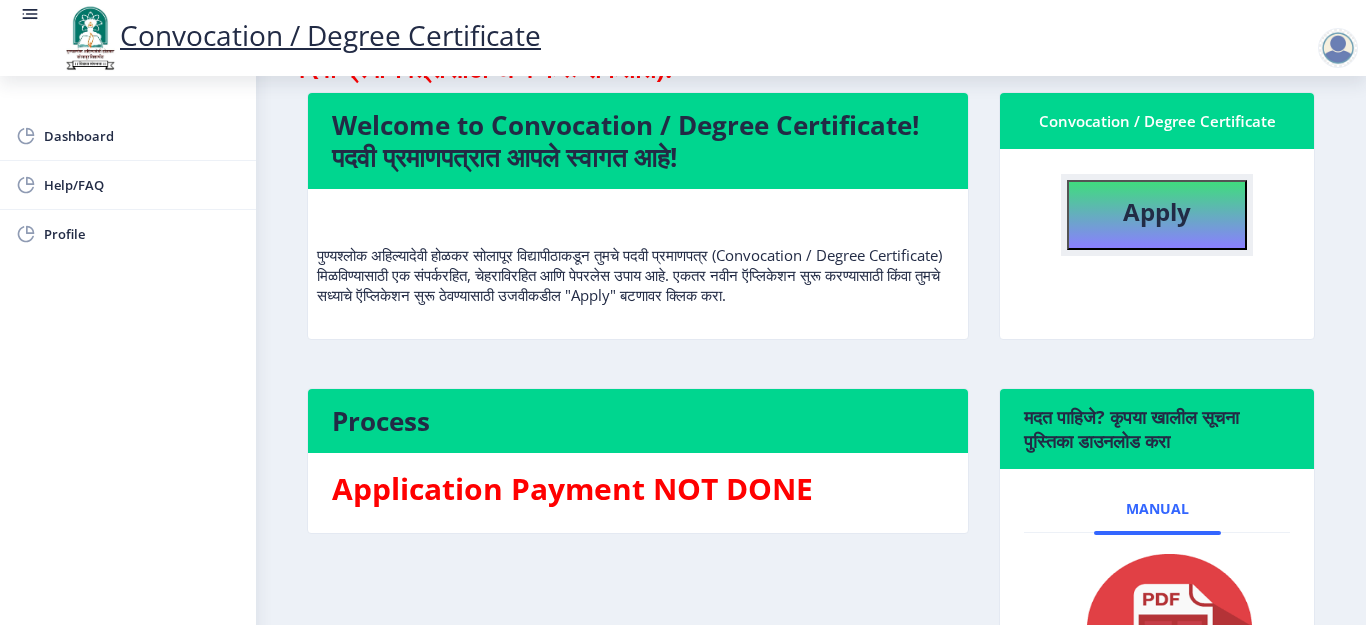 click on "Apply" 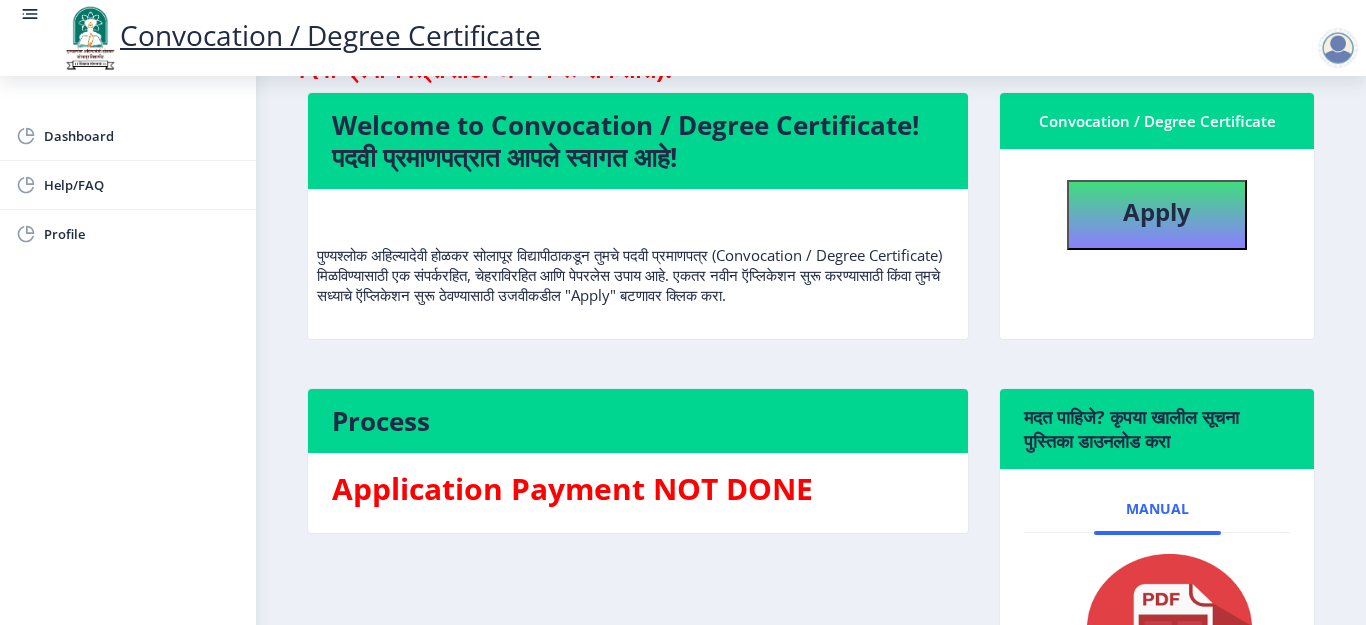 select 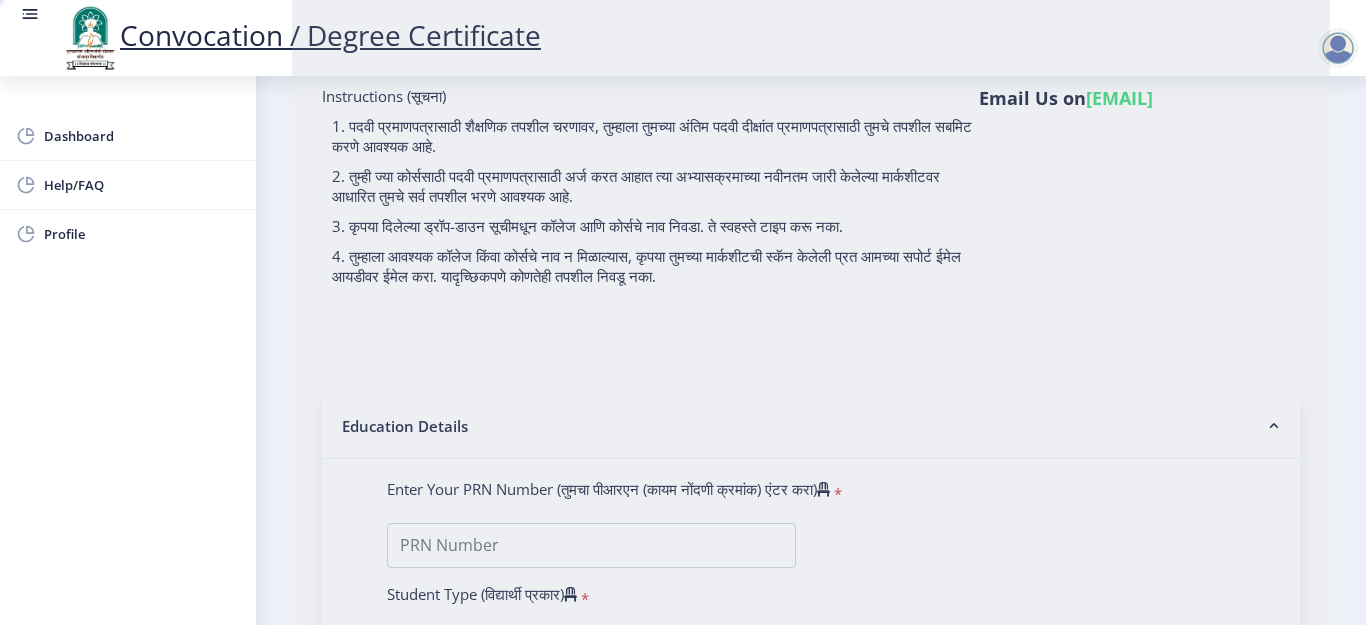 scroll, scrollTop: 0, scrollLeft: 0, axis: both 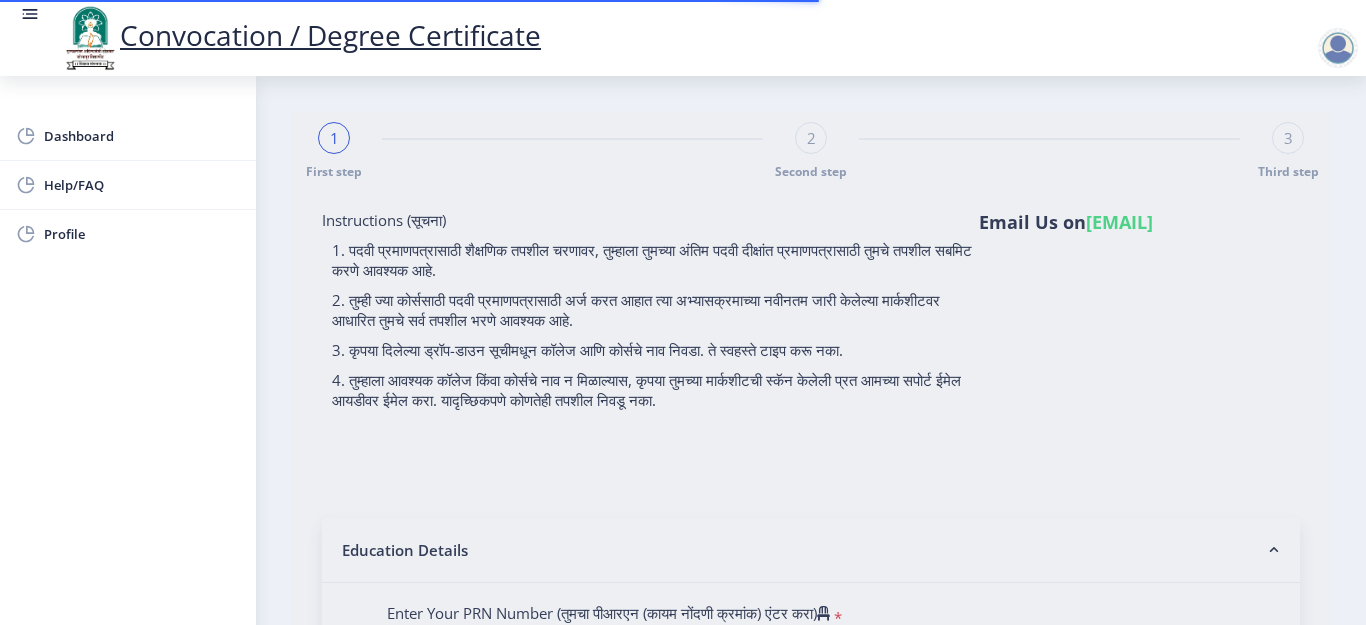 type on "[FIRST] [LAST] [LAST]" 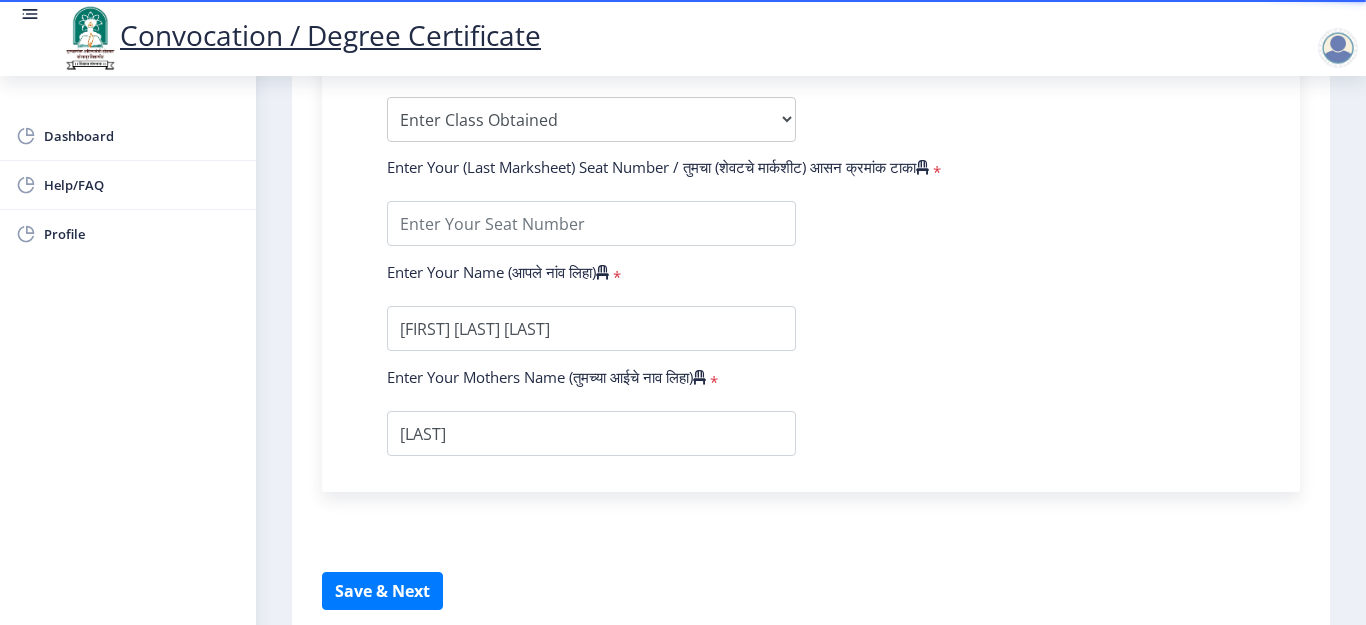 scroll, scrollTop: 1006, scrollLeft: 0, axis: vertical 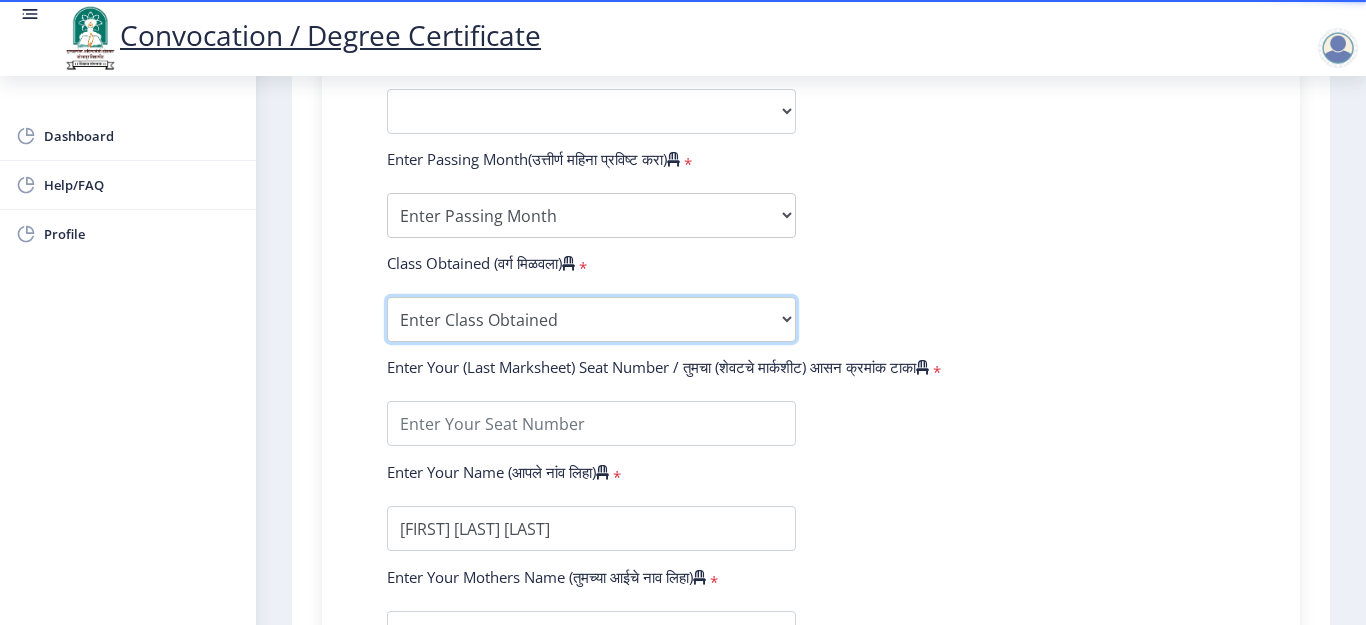 click on "Enter Class Obtained FIRST CLASS WITH DISTINCTION FIRST CLASS HIGHER SECOND CLASS SECOND CLASS PASS CLASS Grade O Grade A+ Grade A Grade B+ Grade B Grade C+ Grade C Grade D Grade E" at bounding box center [591, 319] 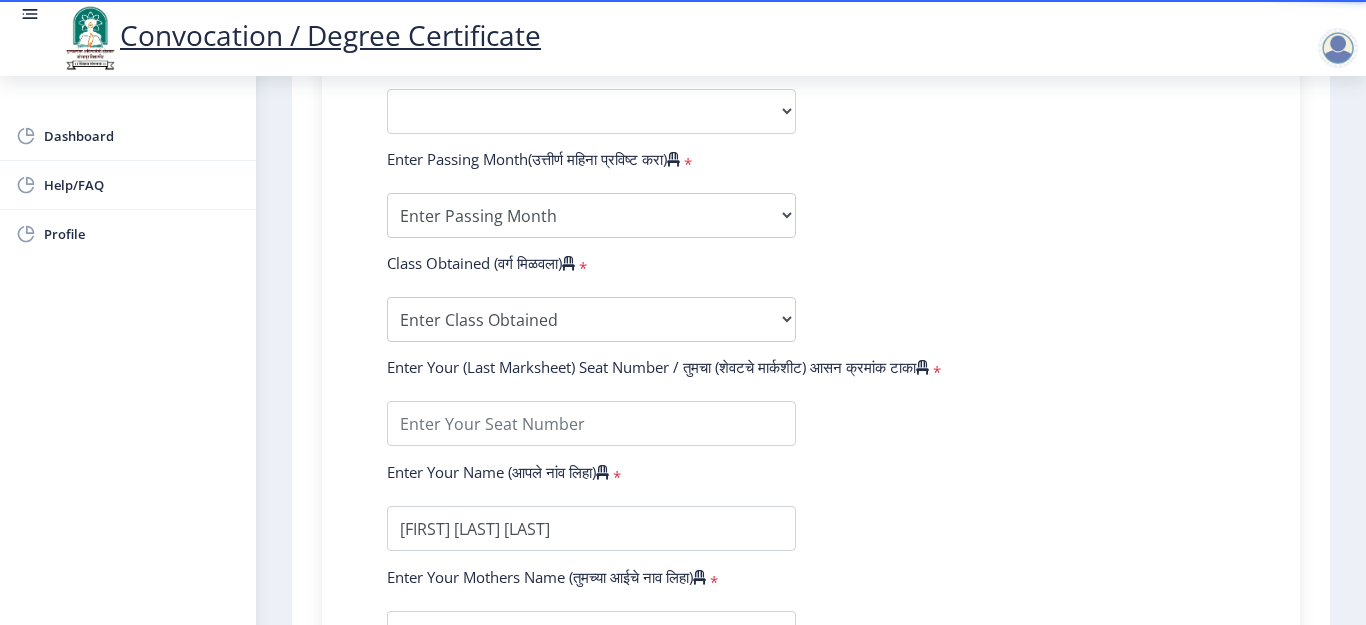 click on "Enter Your PRN Number (तुमचा पीआरएन (कायम नोंदणी क्रमांक) एंटर करा)   * Student Type (विद्यार्थी प्रकार)    * Select Student Type Regular External College Name(कॉलेजचे नाव)   * Select College Name Select College Name Course Name(अभ्यासक्रमाचे नाव)   * Select Course Name Select Course Name Enter passing Year(उत्तीर्ण वर्ष प्रविष्ट करा)   *  2025   2024   2023   2022   2021   2020   2019   2018   2017   2016   2015   2014   2013   2012   2011   2010   2009   2008   2007   2006   2005   2004   2003   2002   2001   2000   1999   1998   1997   1996   1995   1994   1993   1992   1991   1990   1989   1988   1987   1986   1985   1984   1983   1982   1981   1980   1979   1978   1977   1976  Enter Passing Month(उत्तीर्ण महिना प्रविष्ट करा)   * Enter Passing Month" 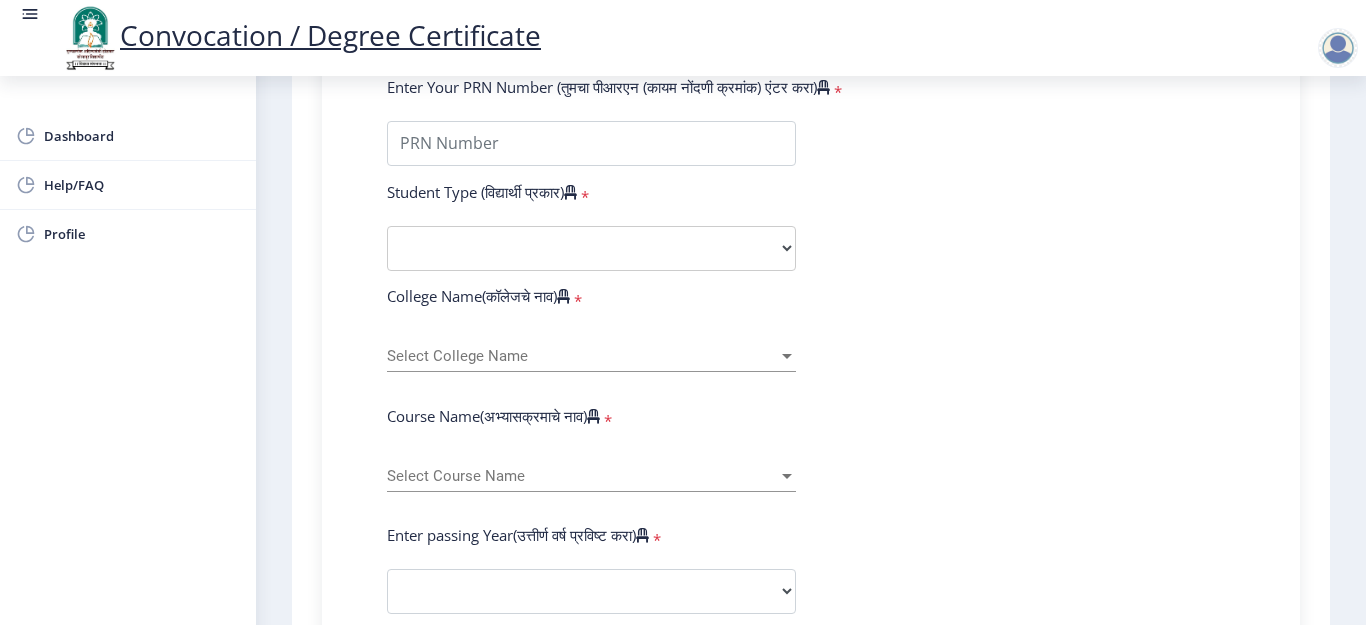 scroll, scrollTop: 566, scrollLeft: 0, axis: vertical 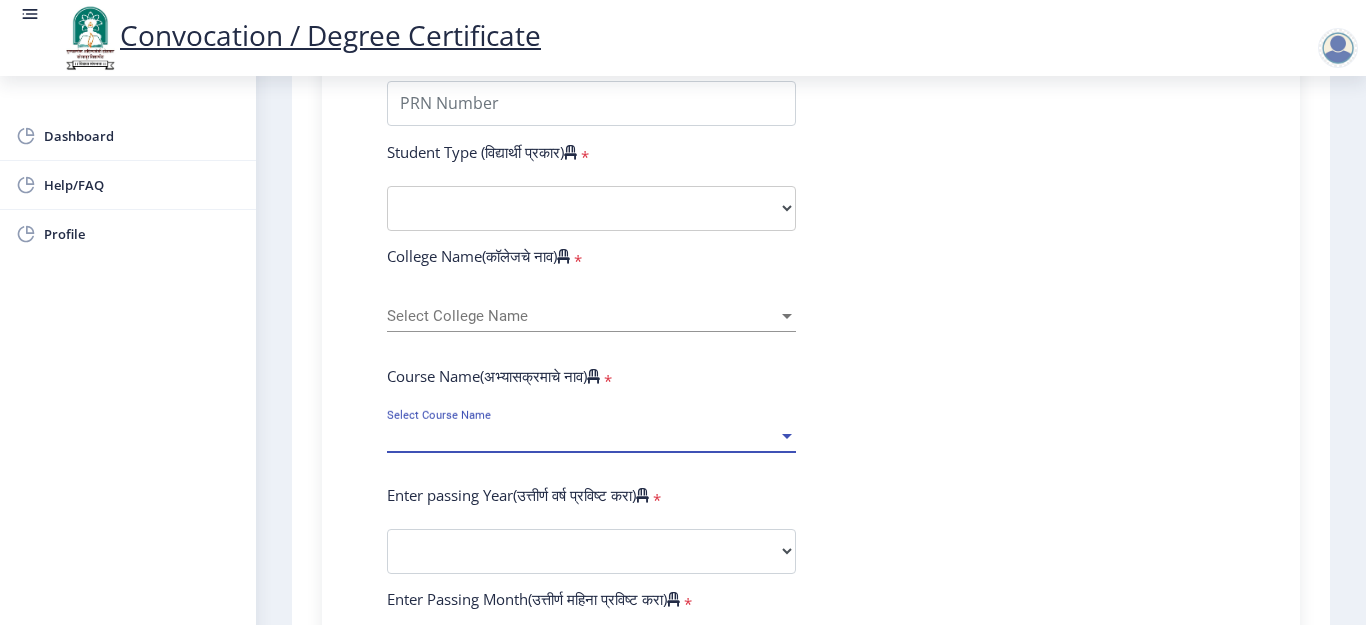 click at bounding box center [787, 436] 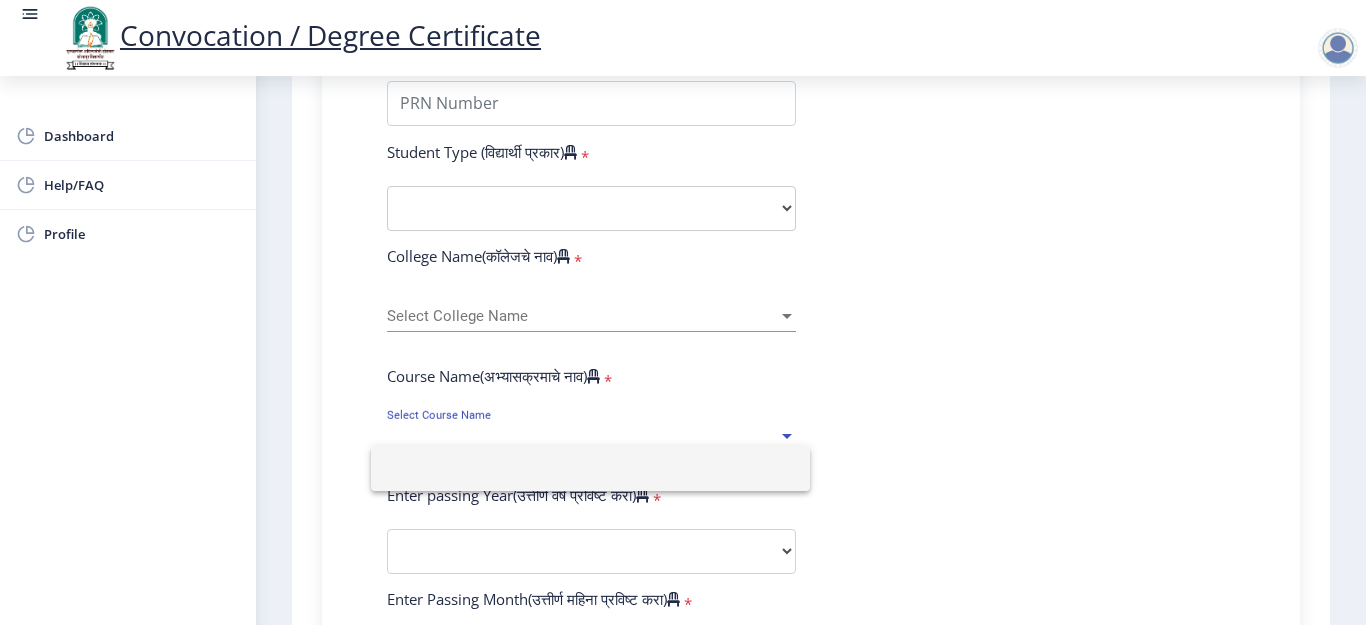 click at bounding box center (590, 468) 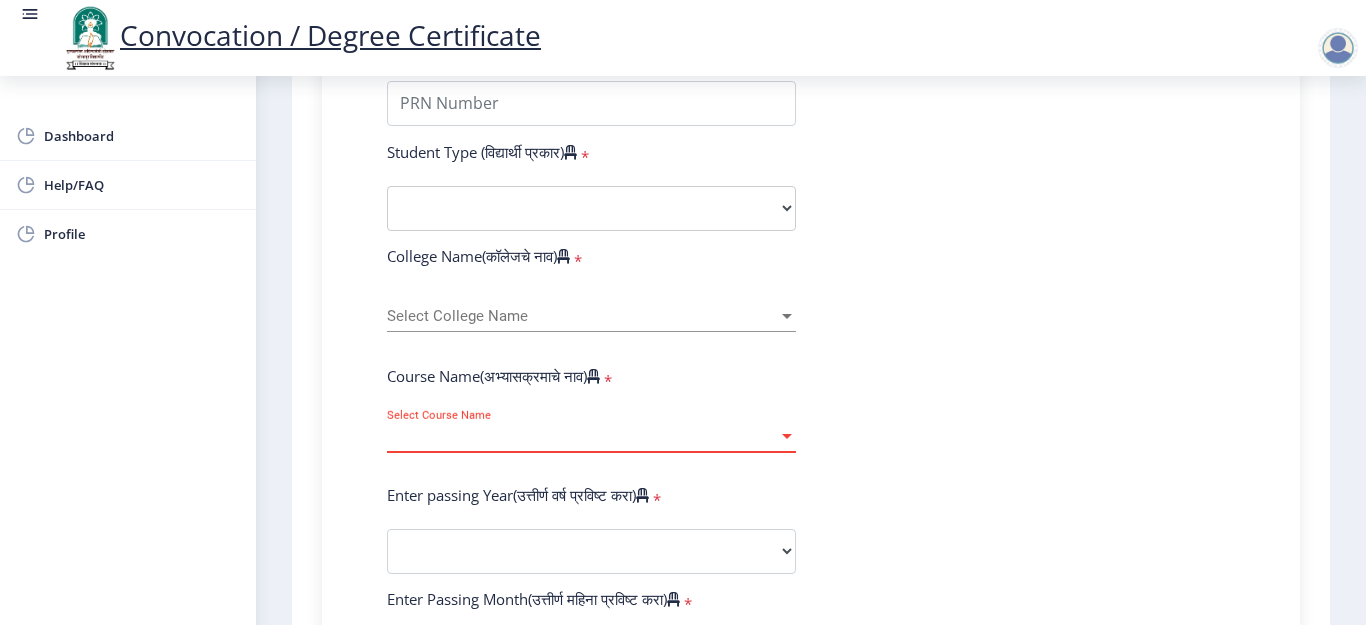 click at bounding box center [787, 436] 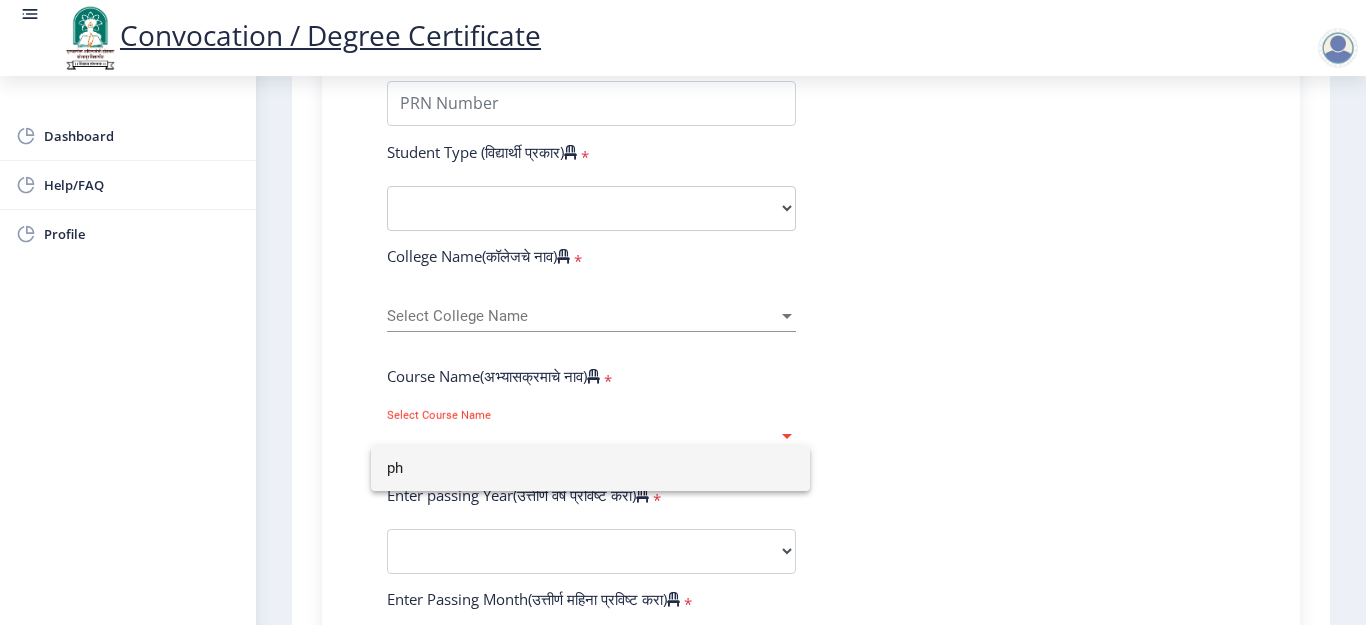 type on "p" 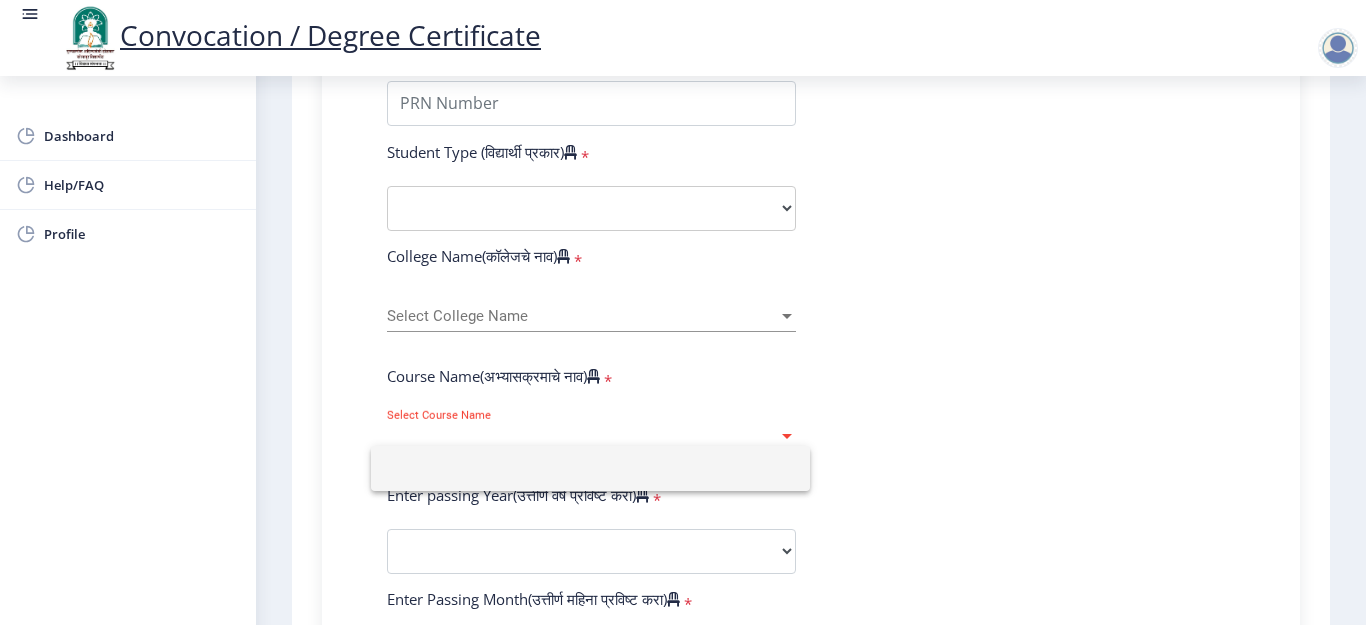 type on "p" 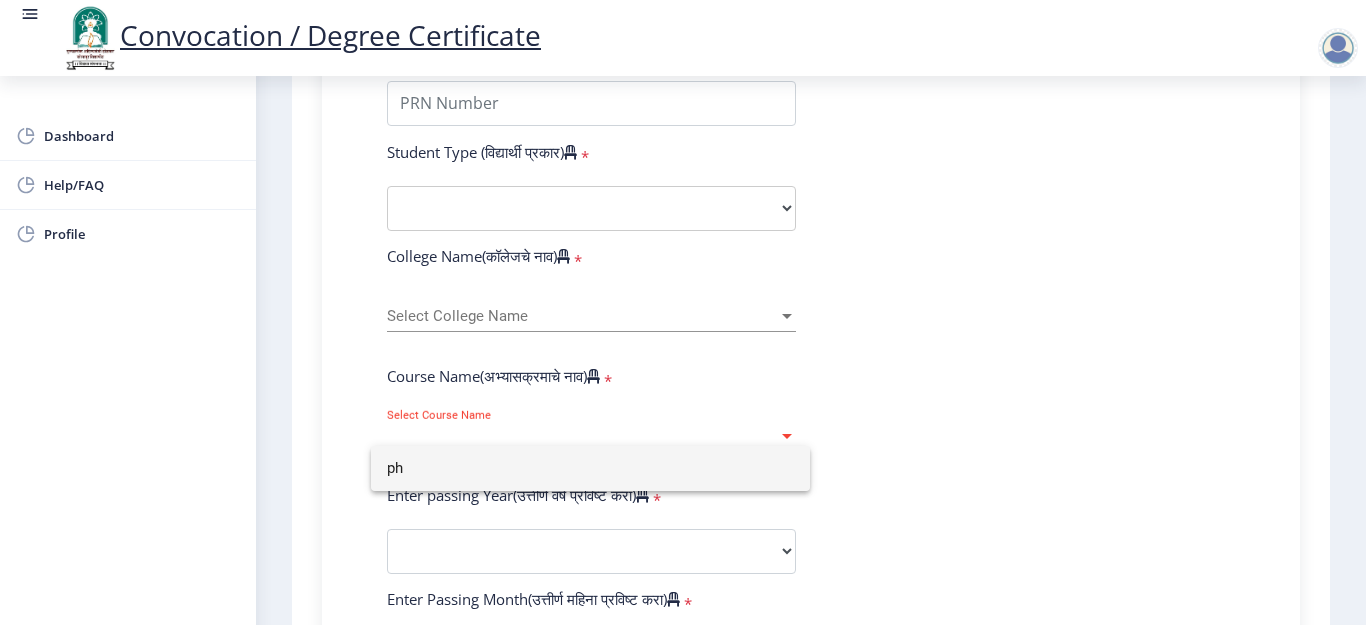 type on "p" 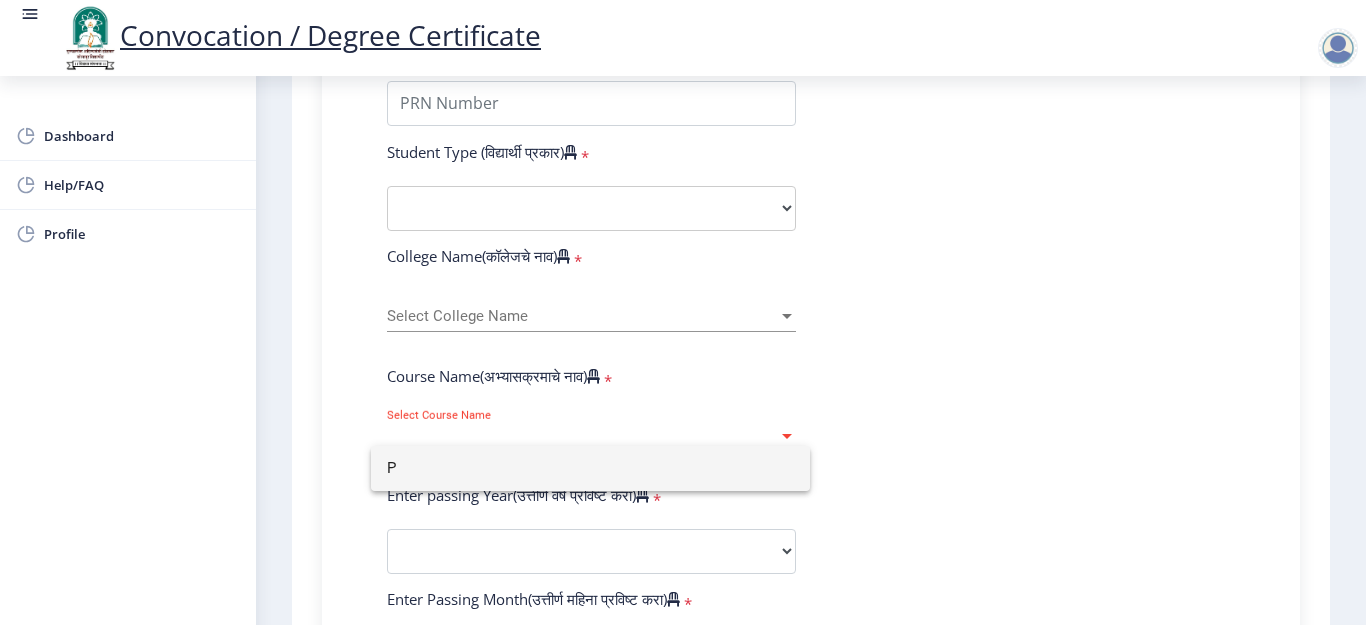 type on "P" 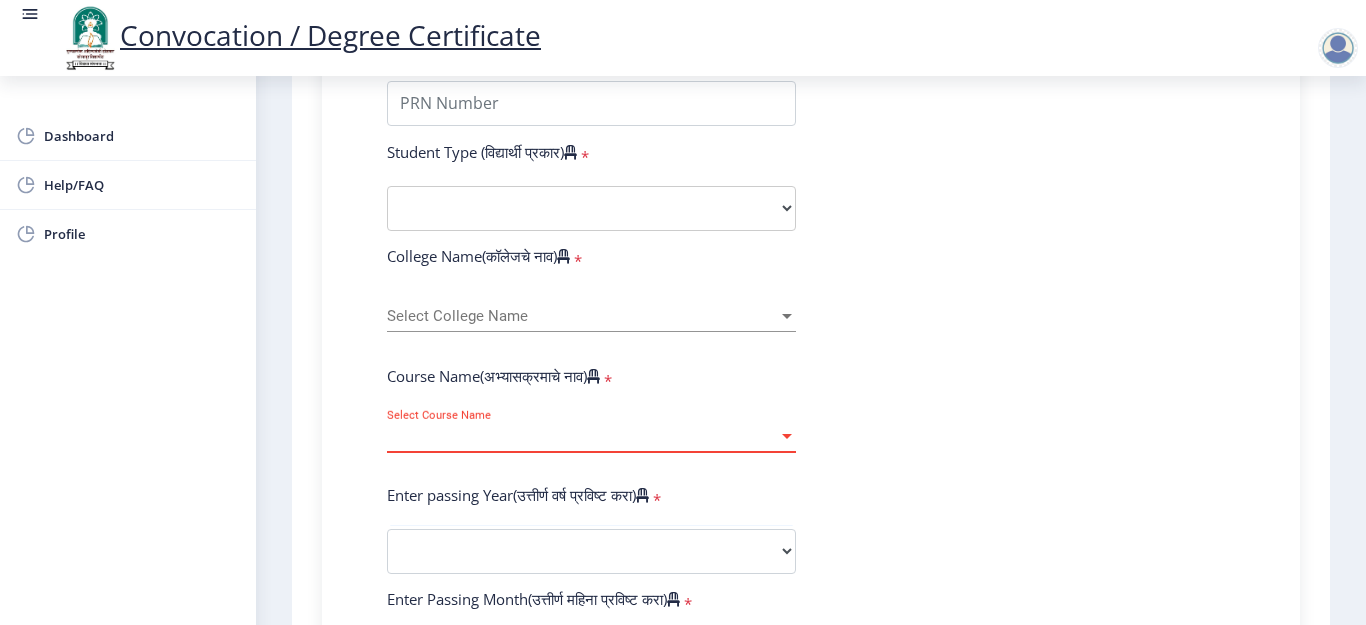 click at bounding box center (787, 436) 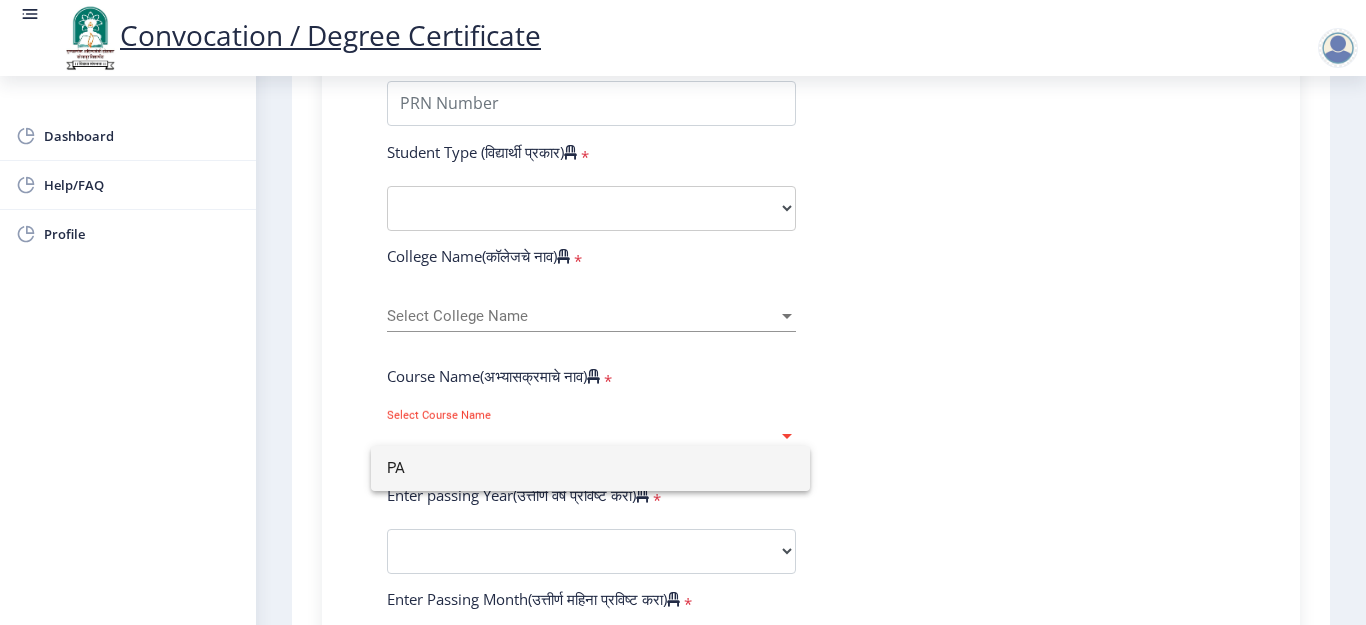type on "P" 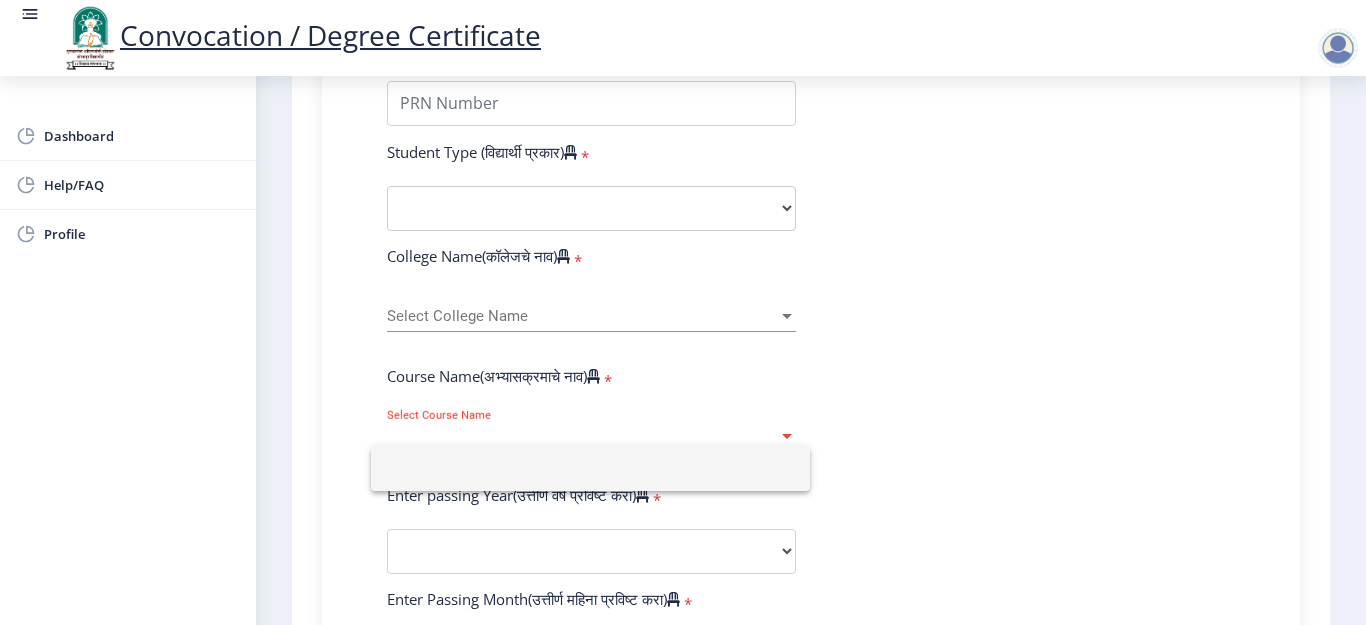 type 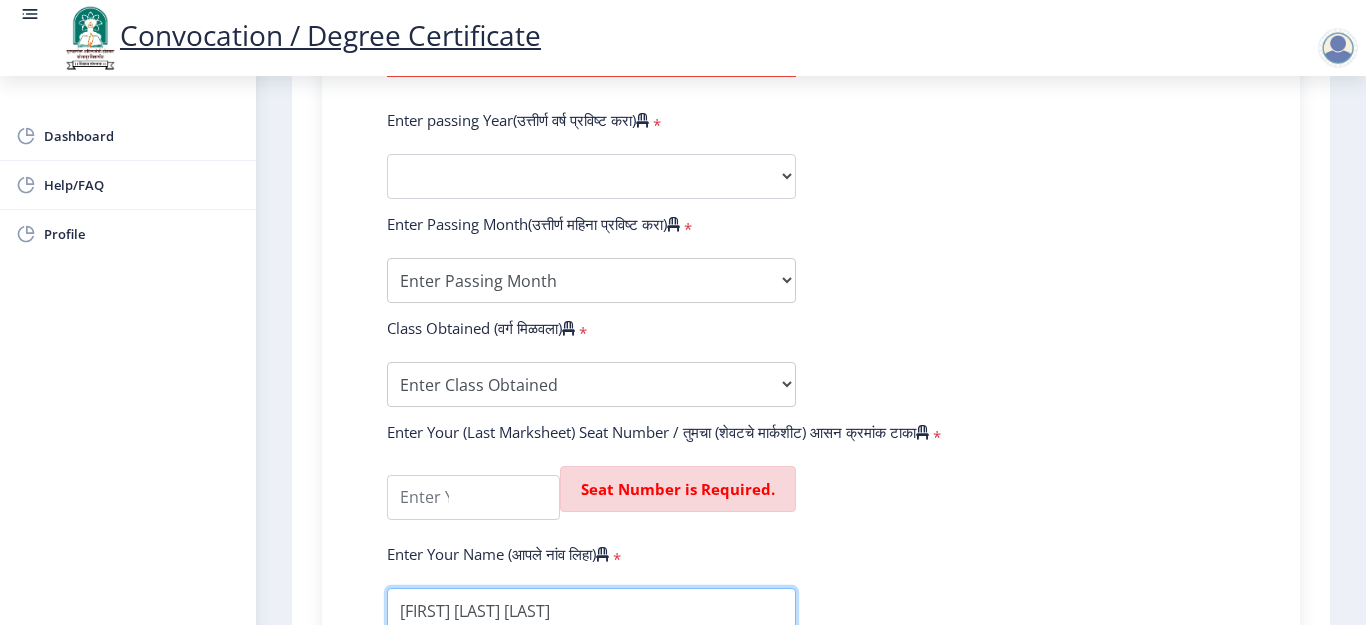 scroll, scrollTop: 981, scrollLeft: 0, axis: vertical 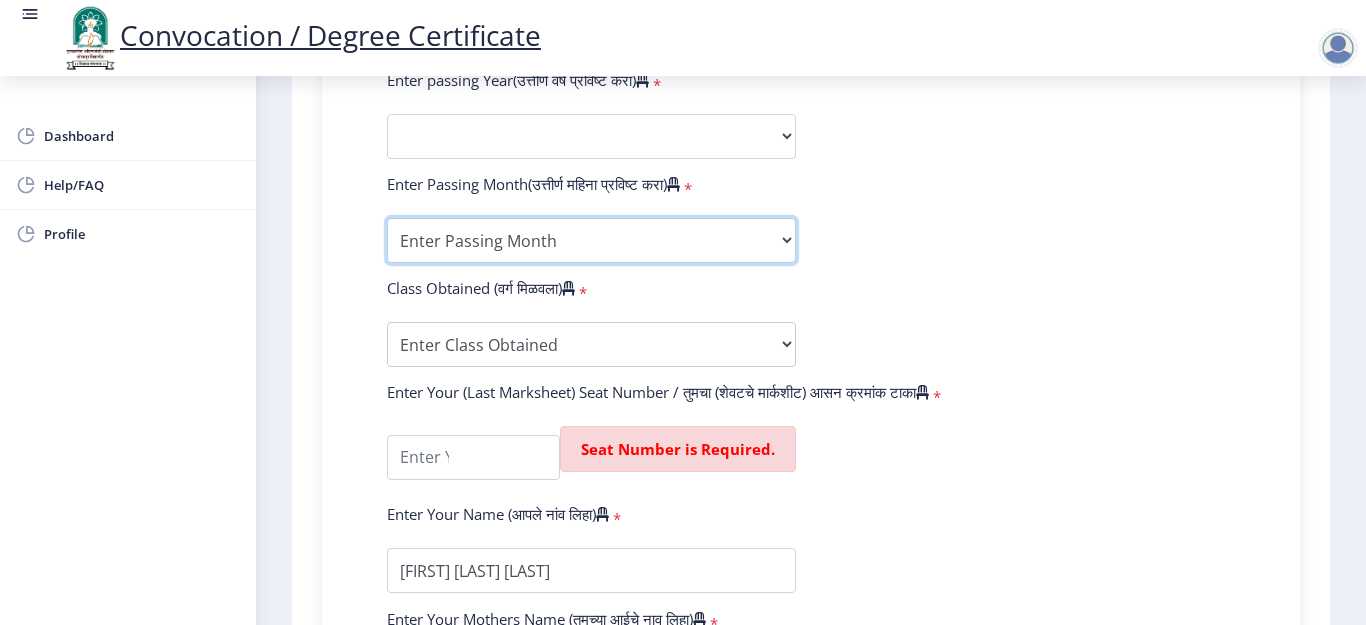 click on "Enter Passing Month March April May October November December" at bounding box center (591, 240) 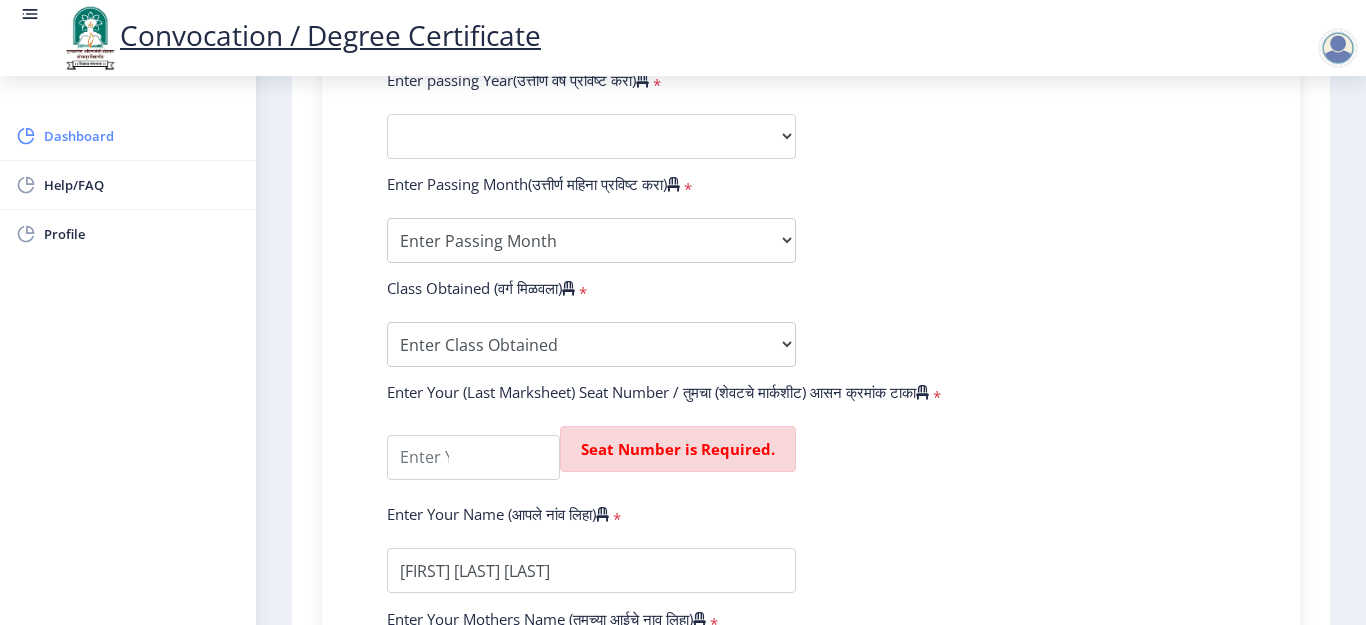 click on "Dashboard" 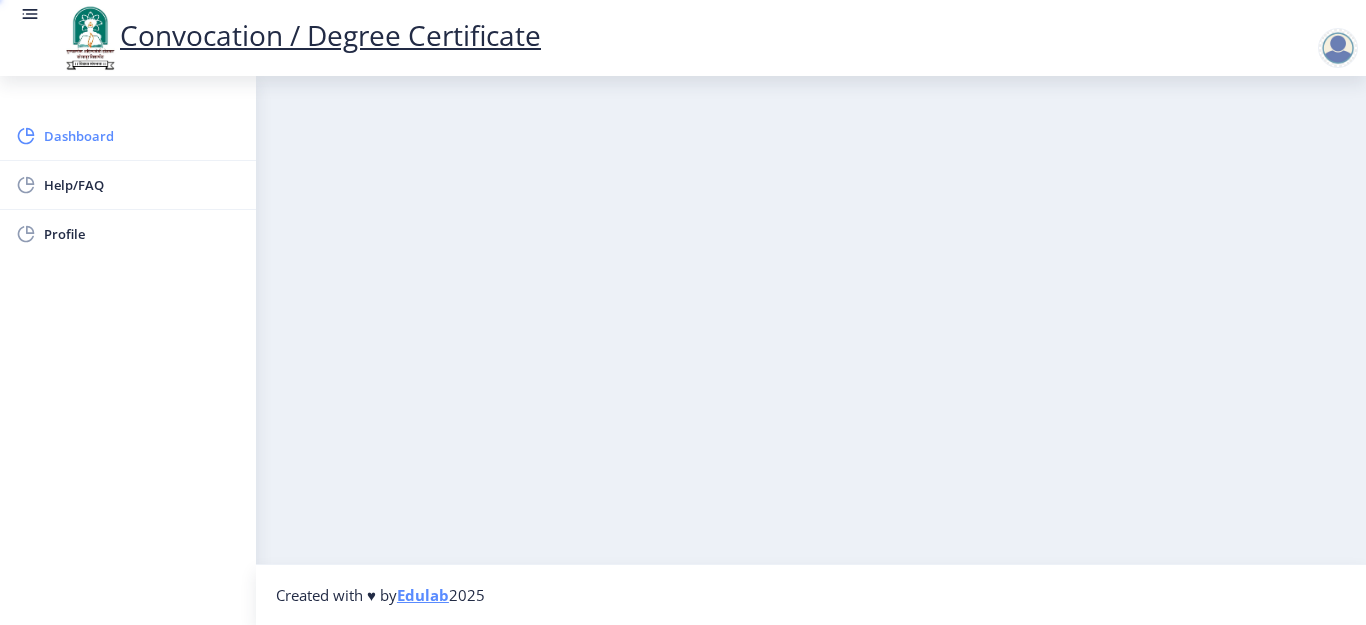 scroll, scrollTop: 0, scrollLeft: 0, axis: both 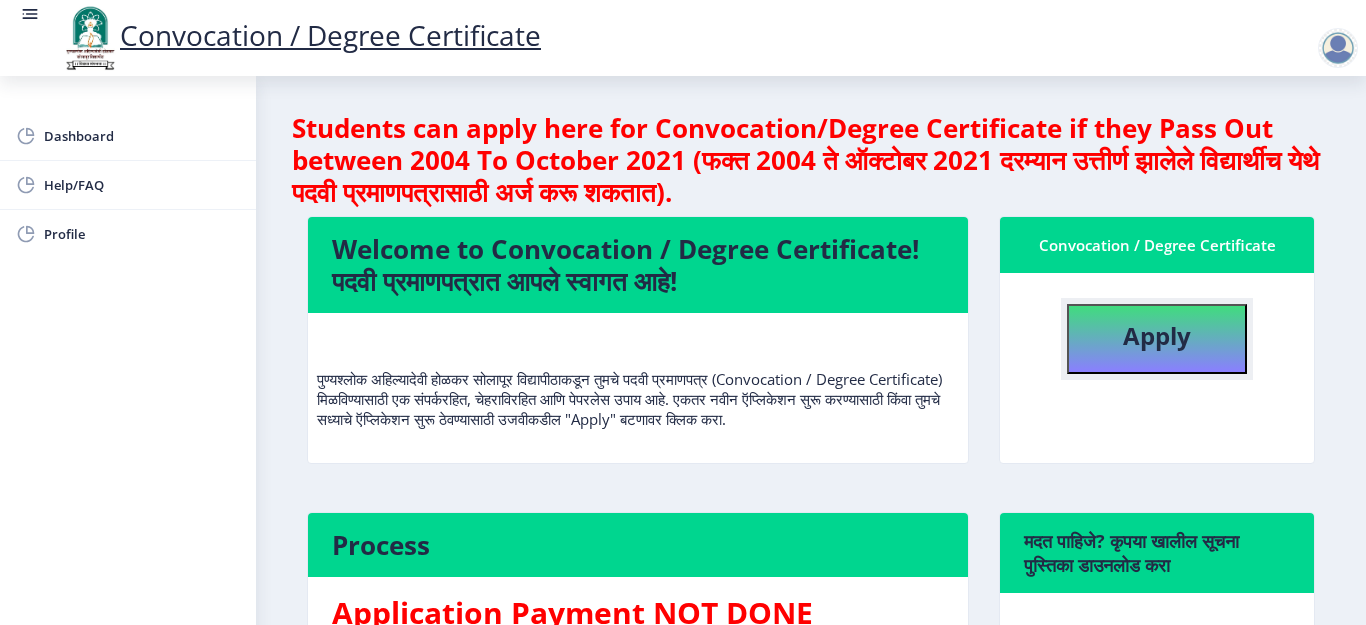click on "Apply" 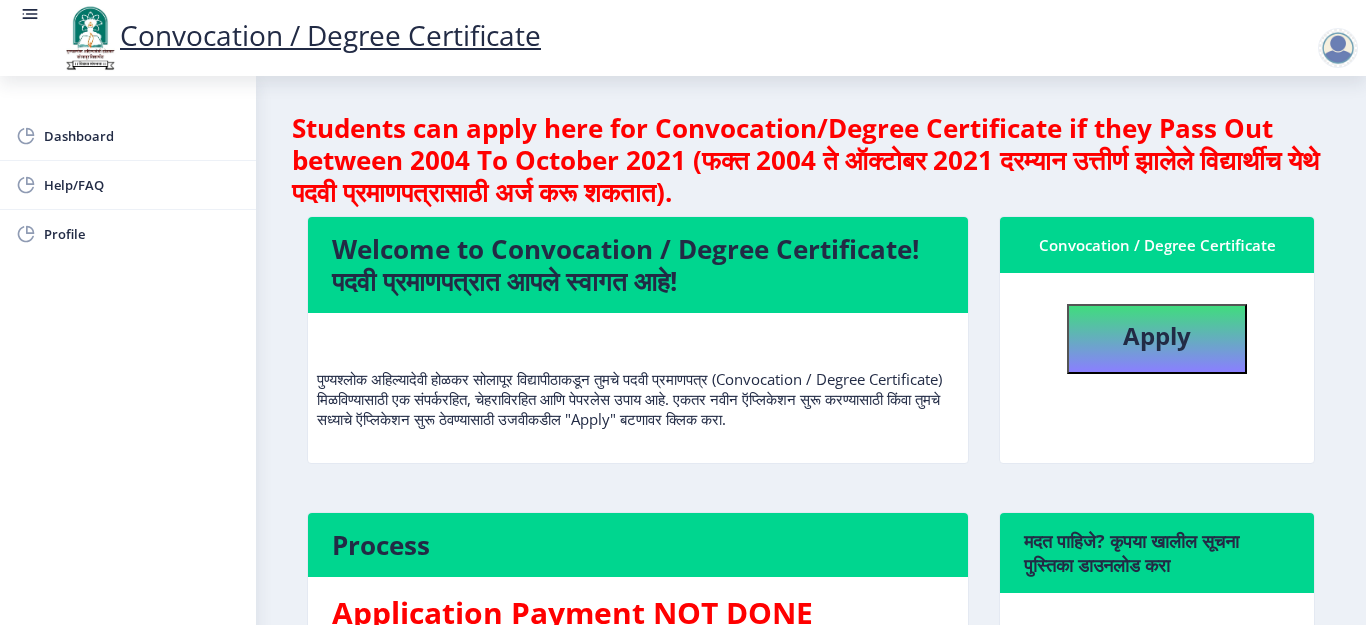 select 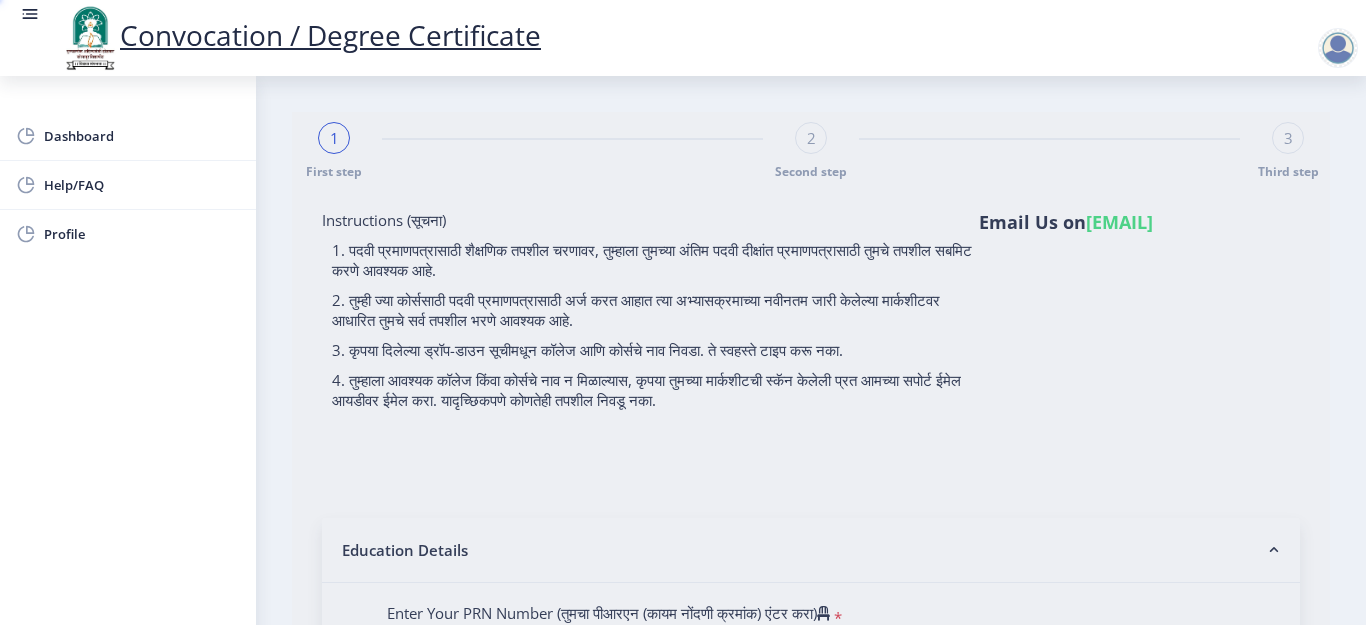 type on "[FIRST] [LAST] [LAST]" 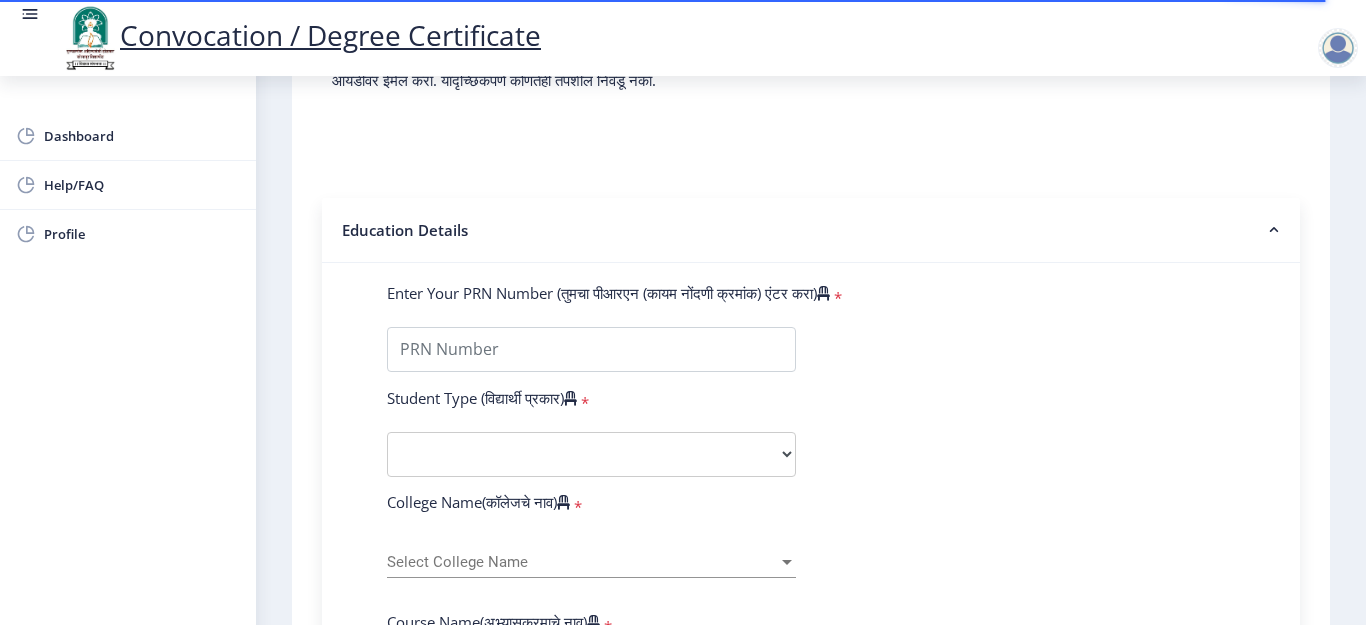 scroll, scrollTop: 360, scrollLeft: 0, axis: vertical 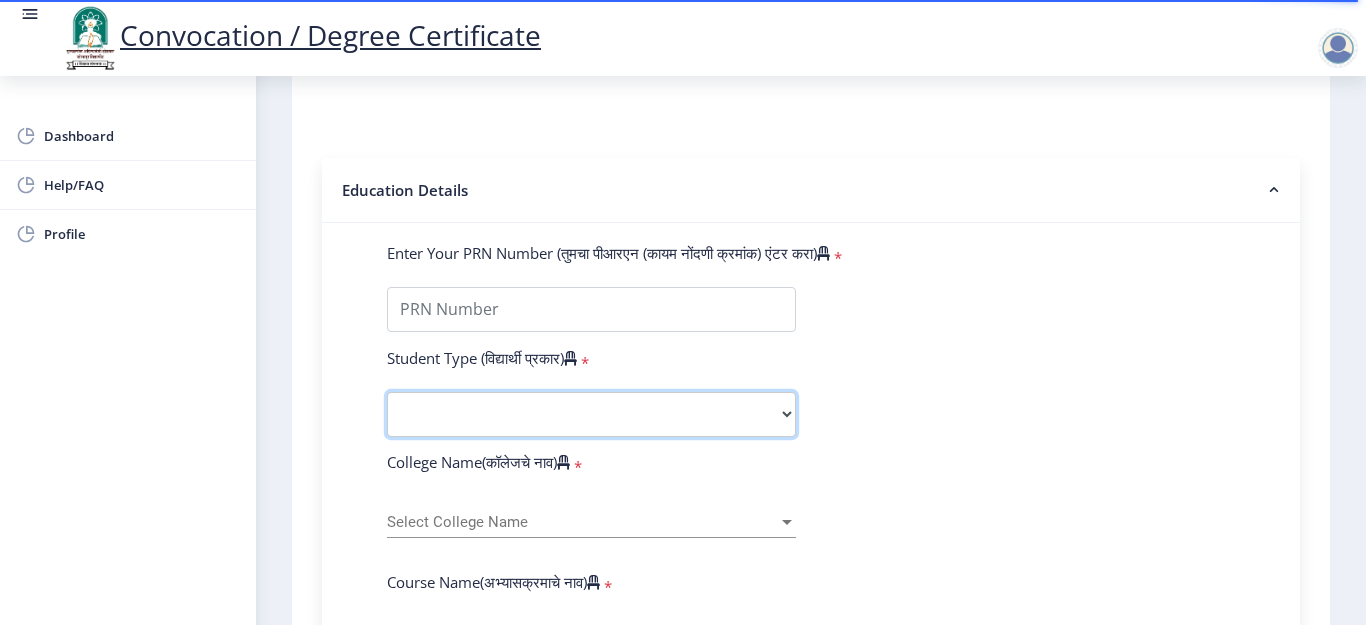 click on "Select Student Type Regular External" at bounding box center [591, 414] 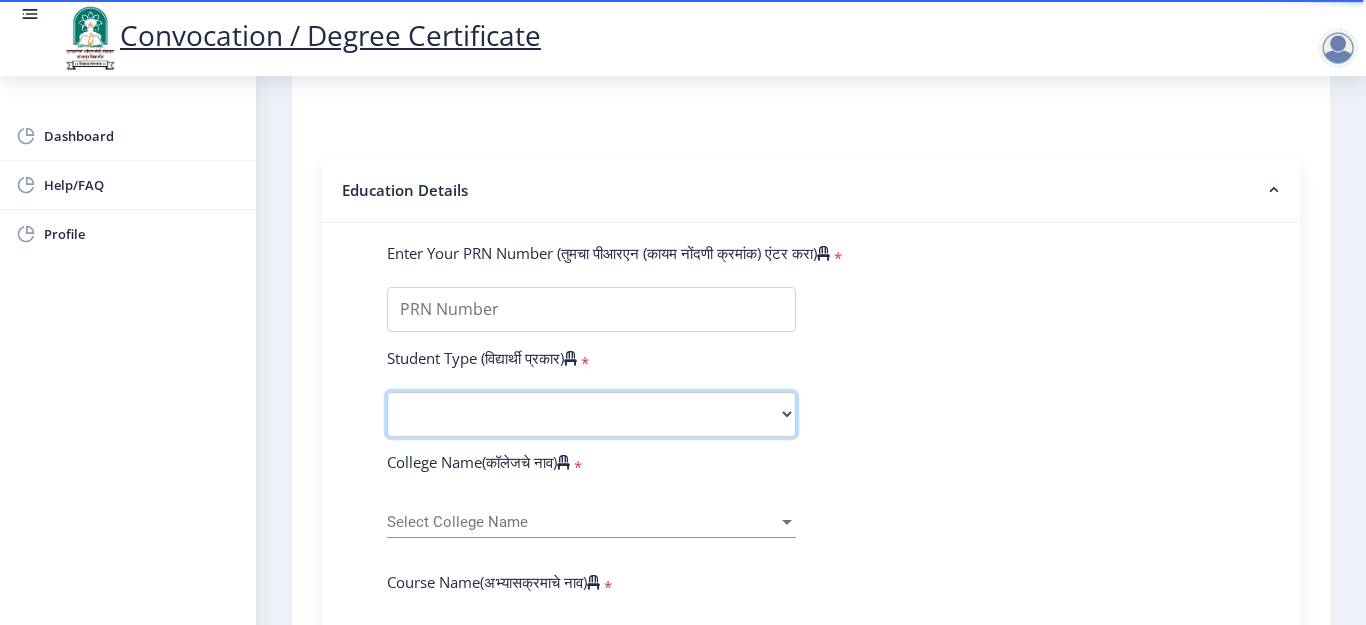 select on "Regular" 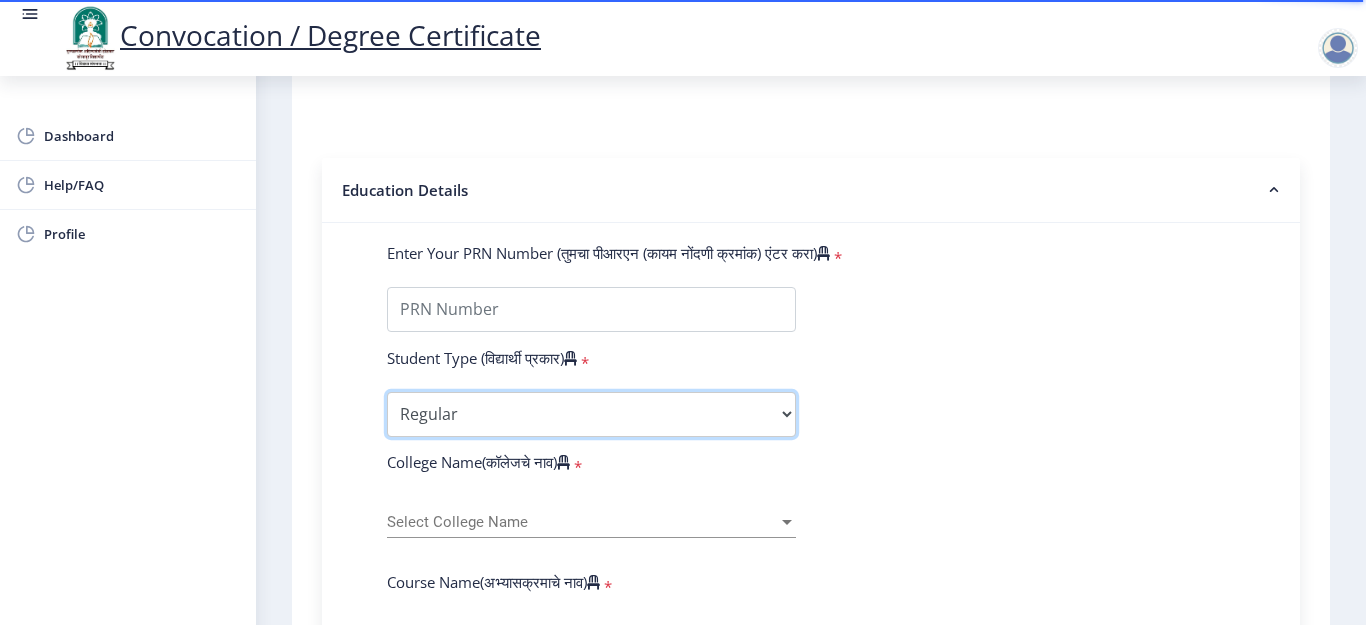 click on "Select Student Type Regular External" at bounding box center (591, 414) 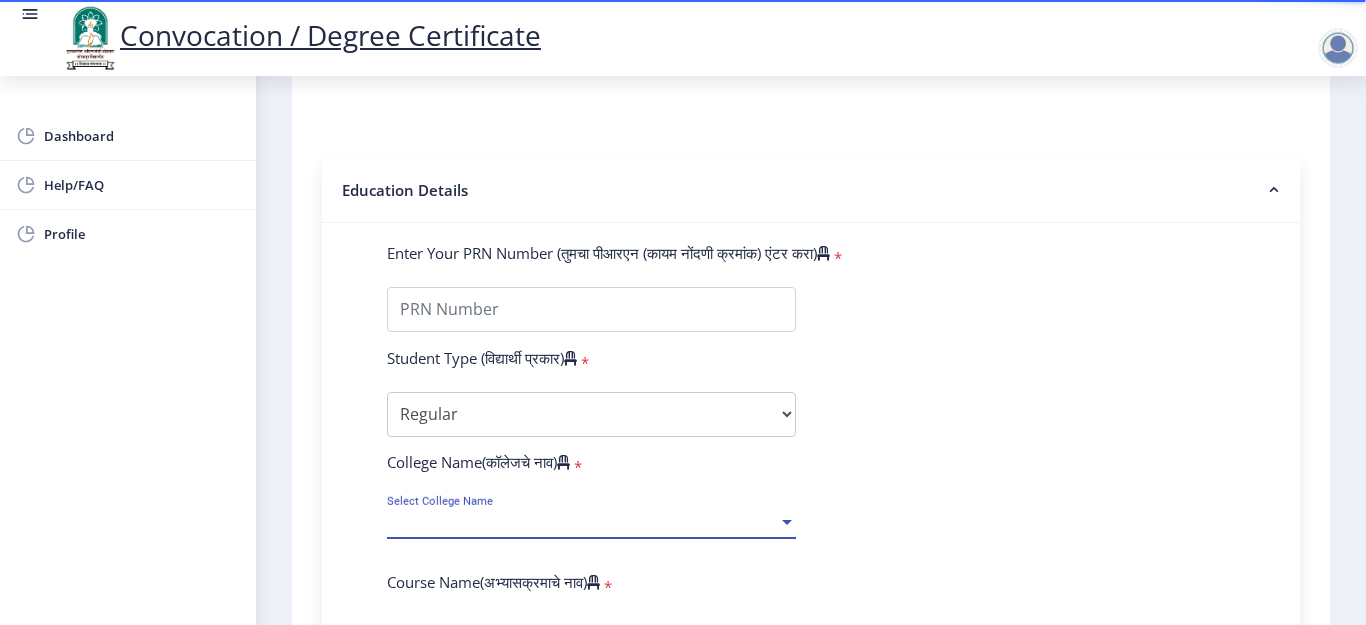 click at bounding box center [787, 522] 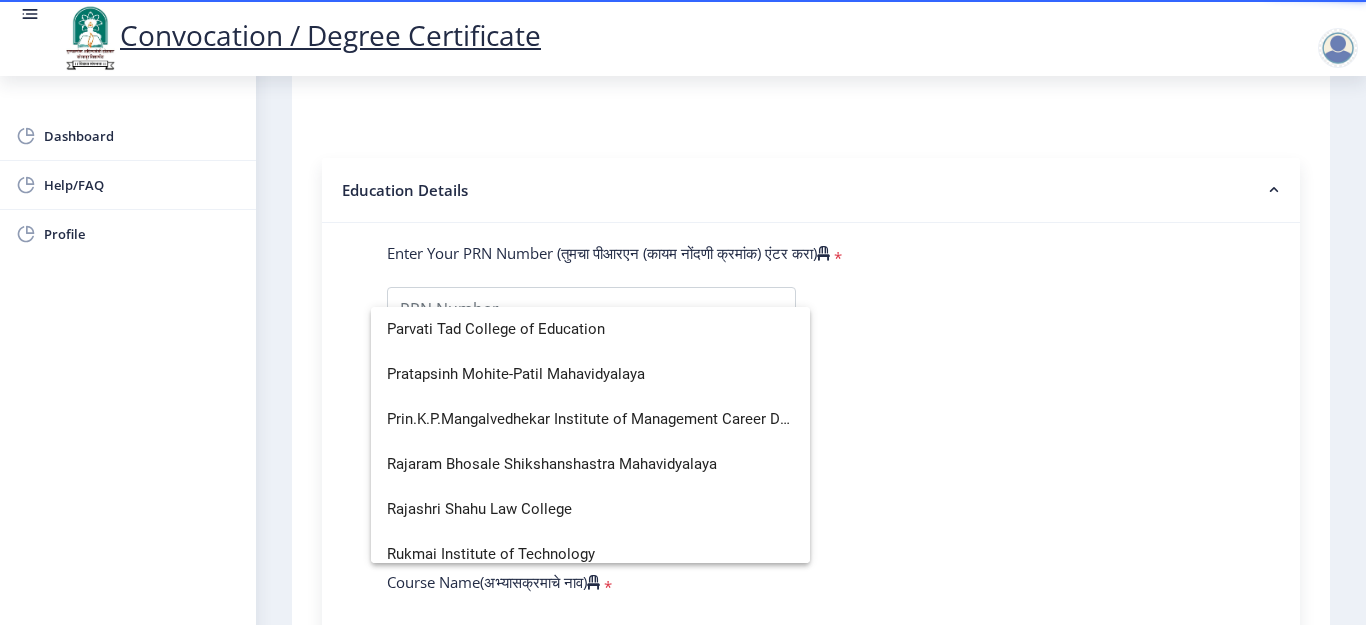 scroll, scrollTop: 3420, scrollLeft: 0, axis: vertical 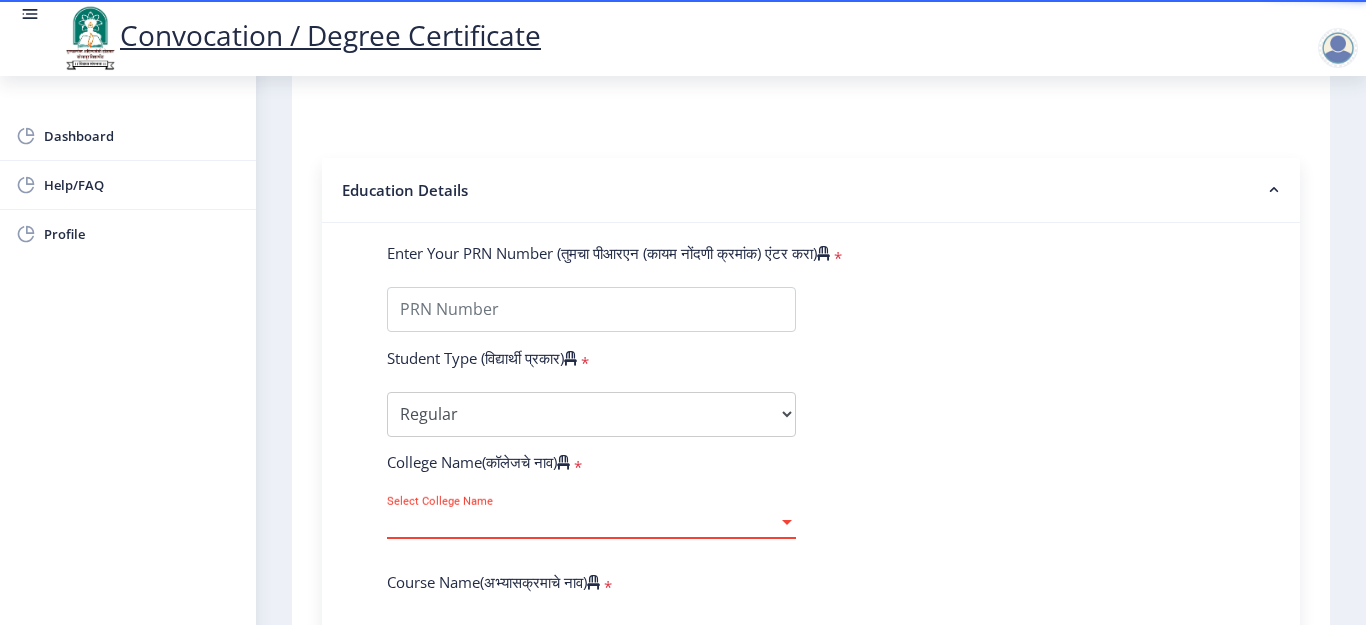 click at bounding box center (787, 522) 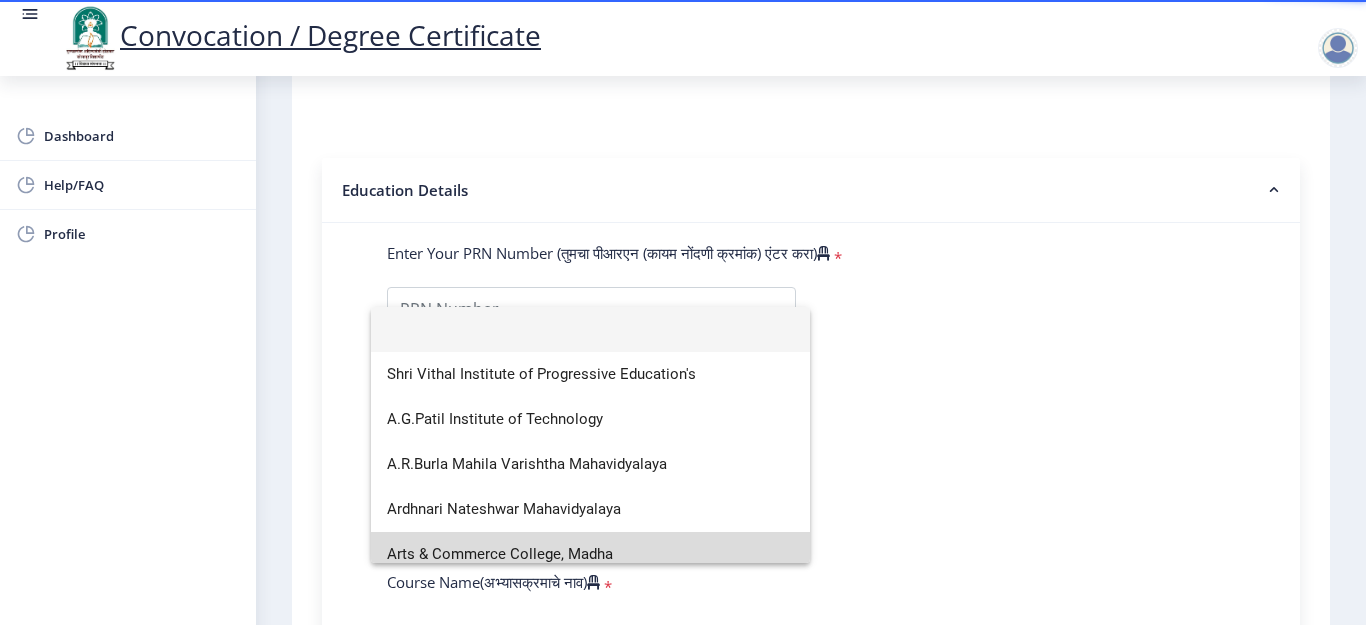 click on "Arts & Commerce College, Madha" at bounding box center [590, 554] 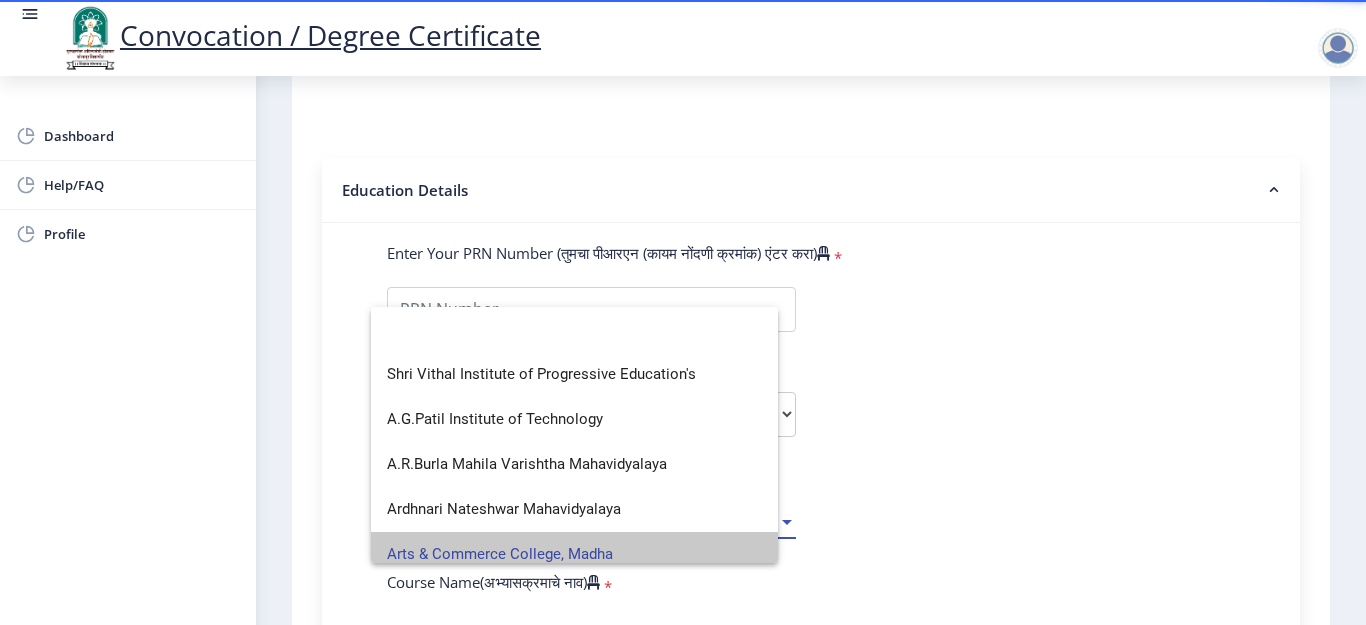 scroll, scrollTop: 0, scrollLeft: 0, axis: both 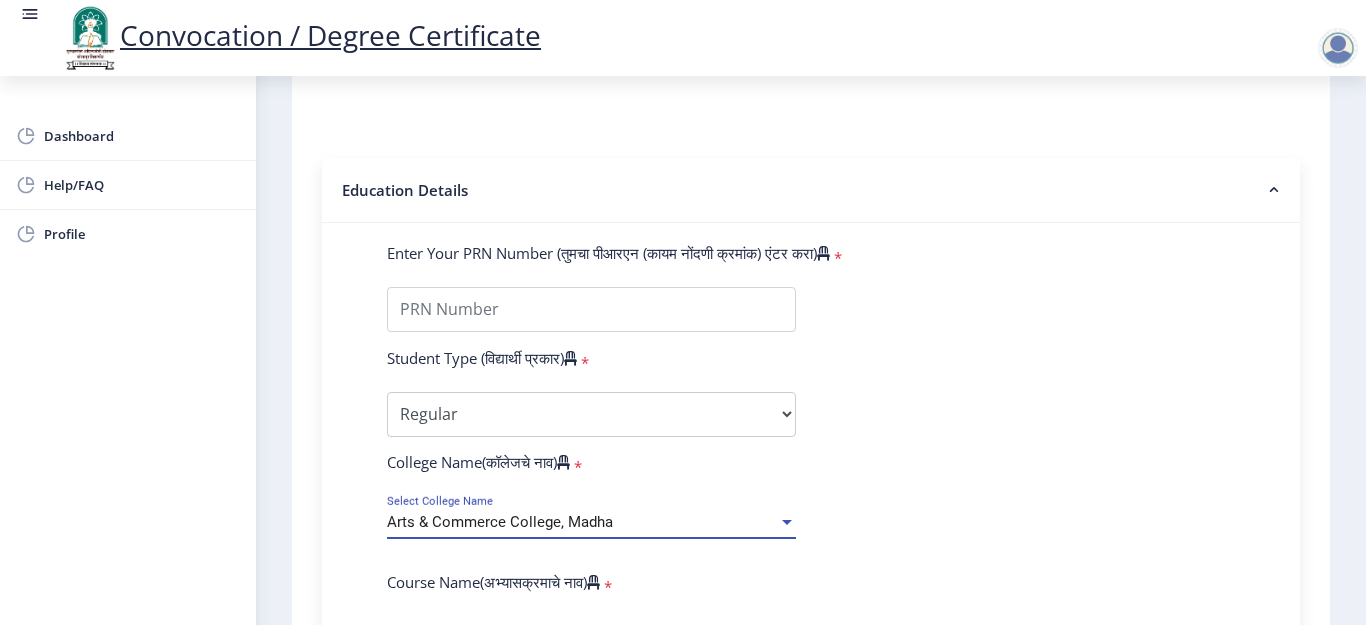 click at bounding box center (787, 522) 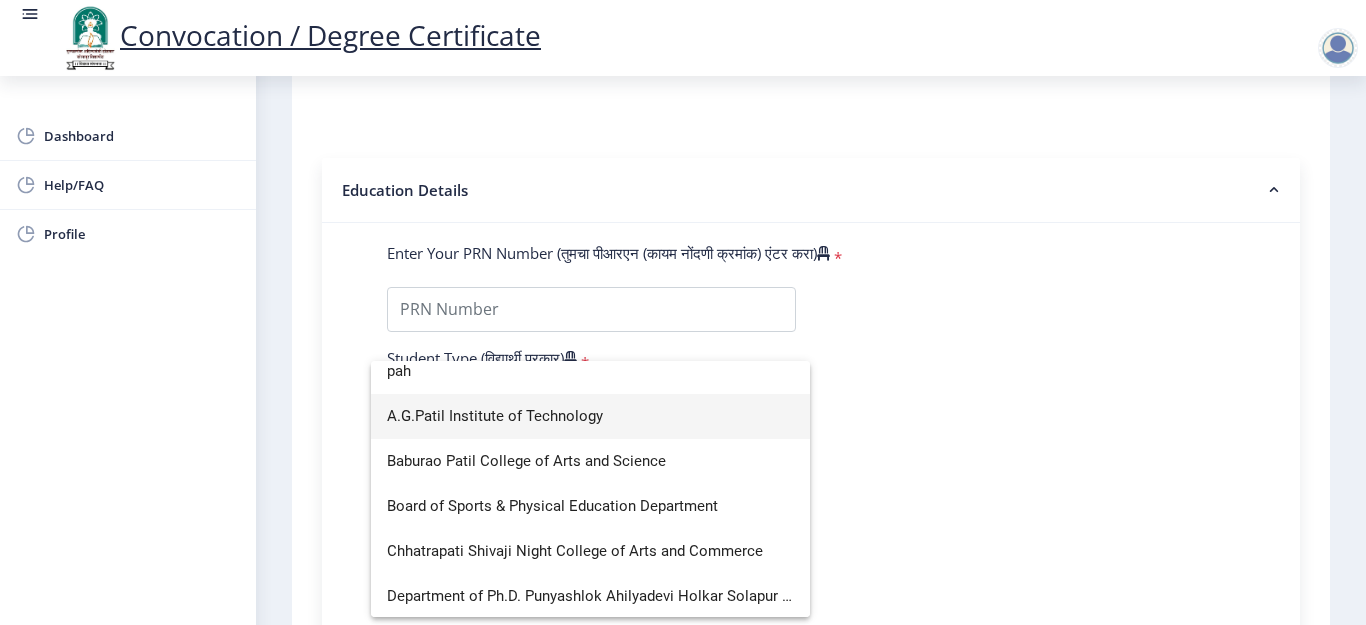 scroll, scrollTop: 0, scrollLeft: 0, axis: both 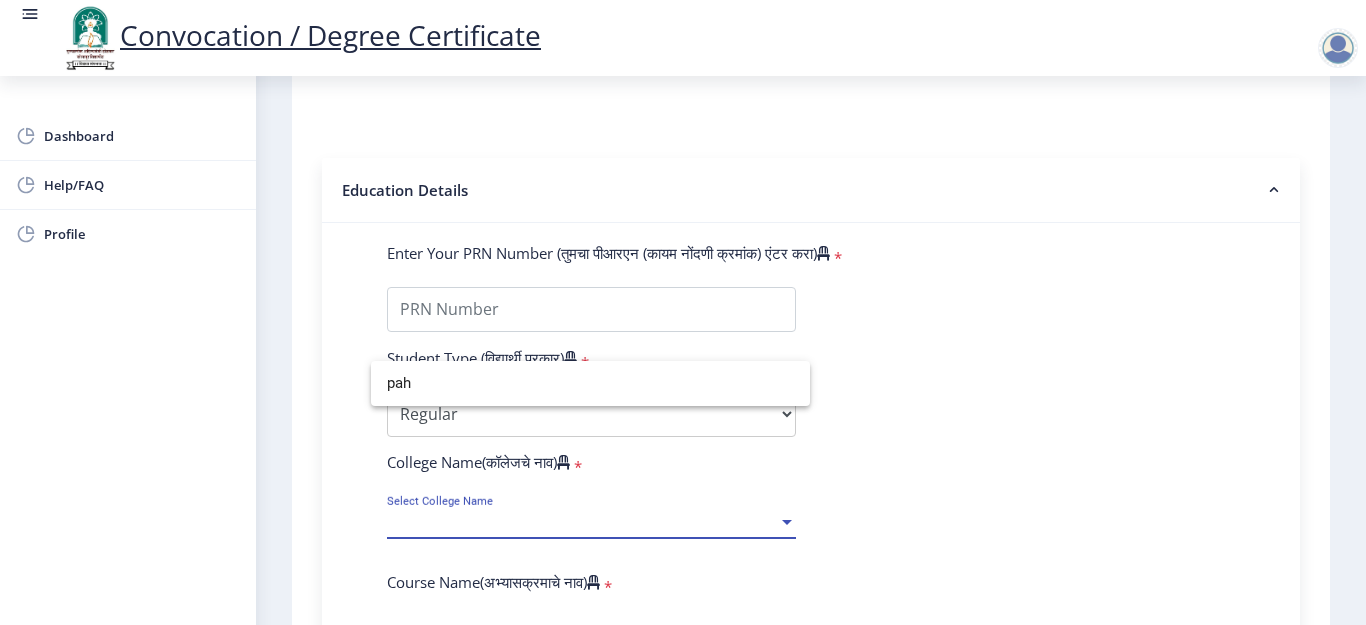 type on "pah" 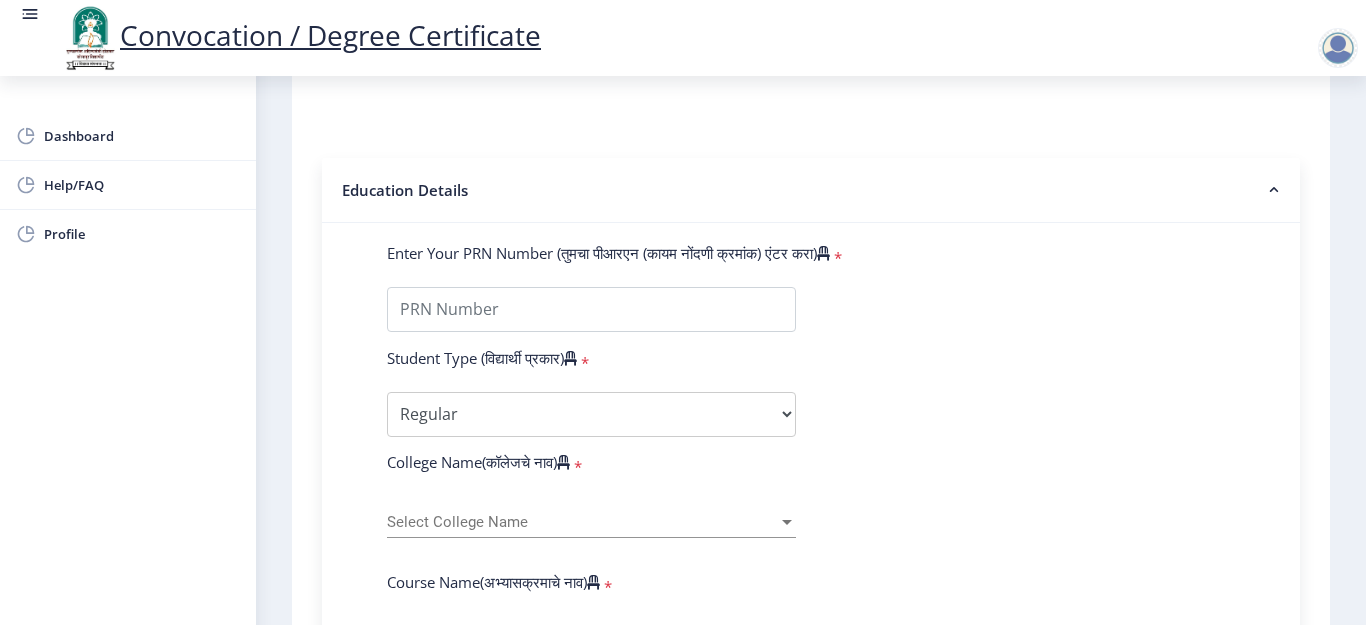 click at bounding box center (787, 522) 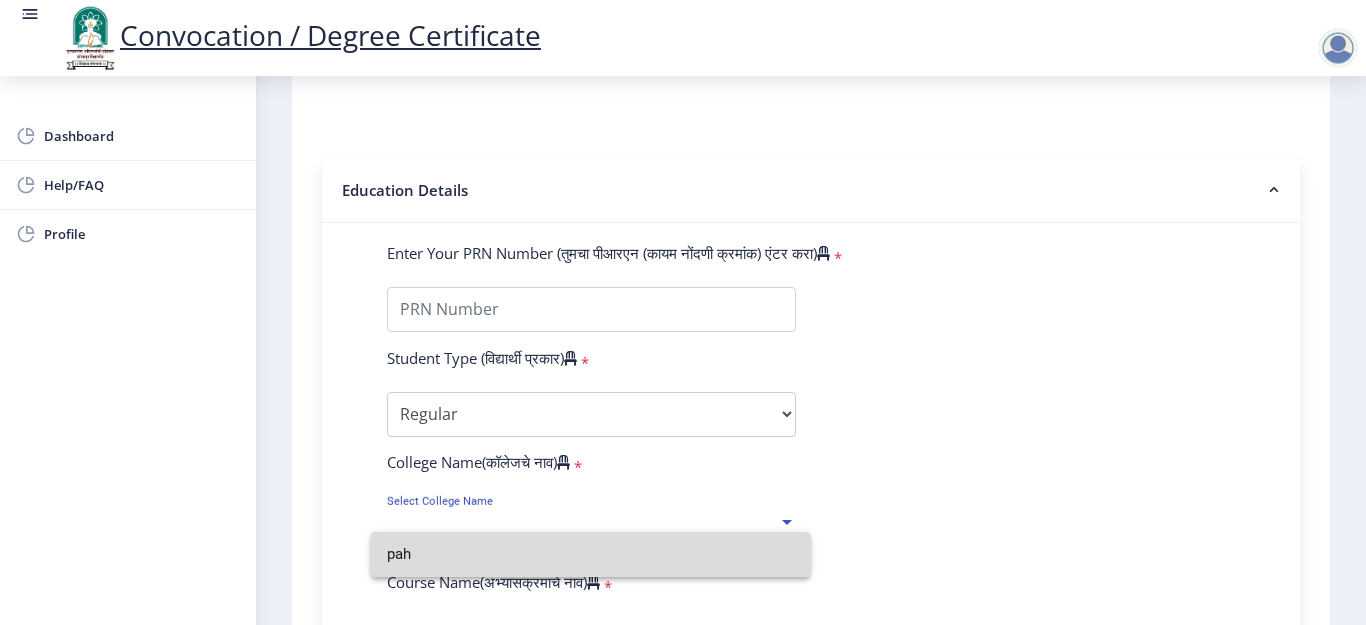 click on "pah" at bounding box center [590, 554] 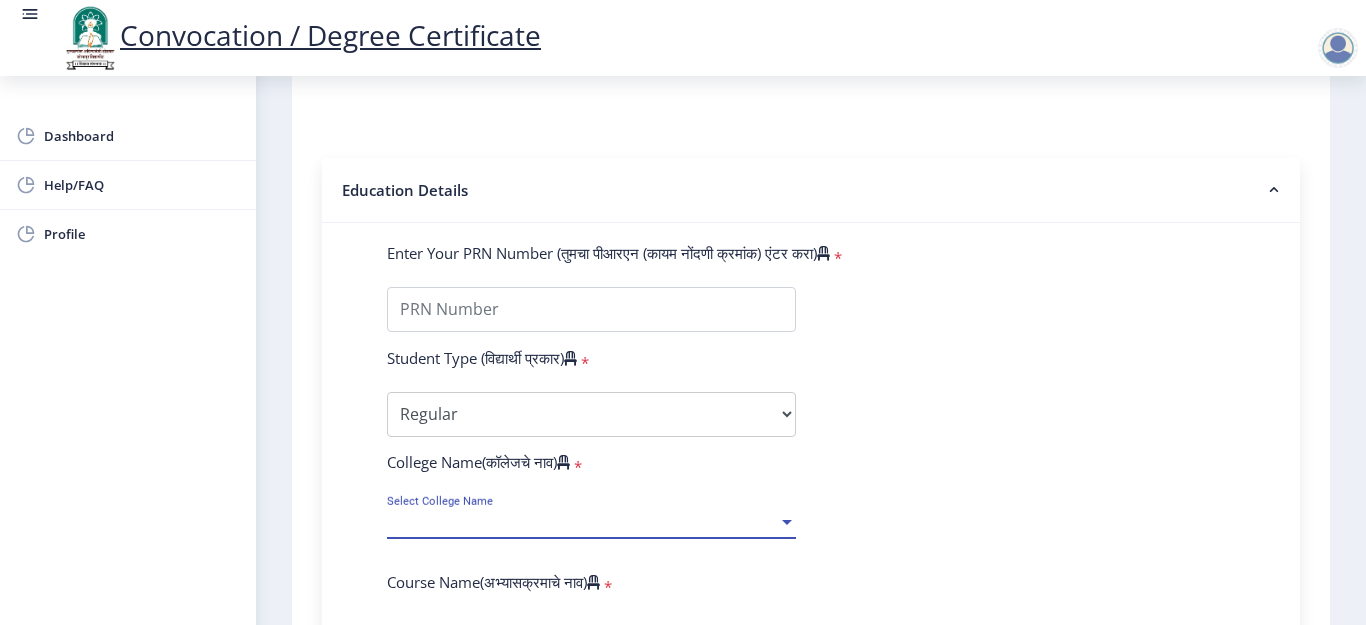 click at bounding box center [787, 522] 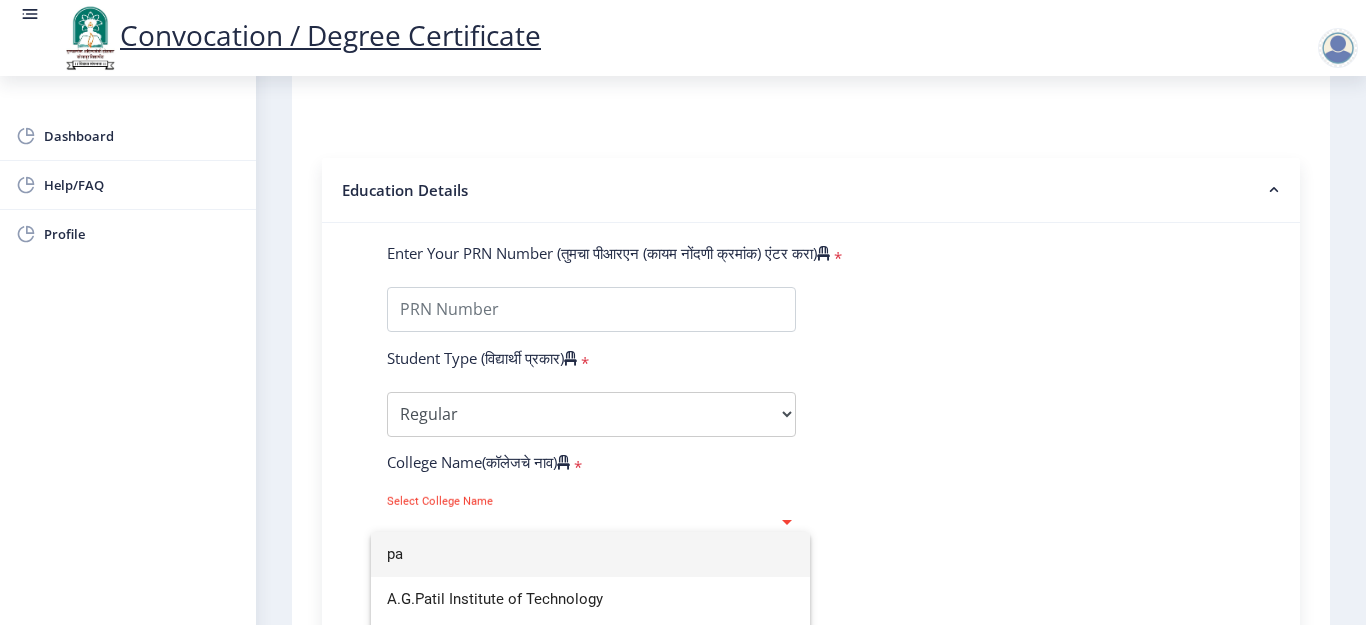 type on "p" 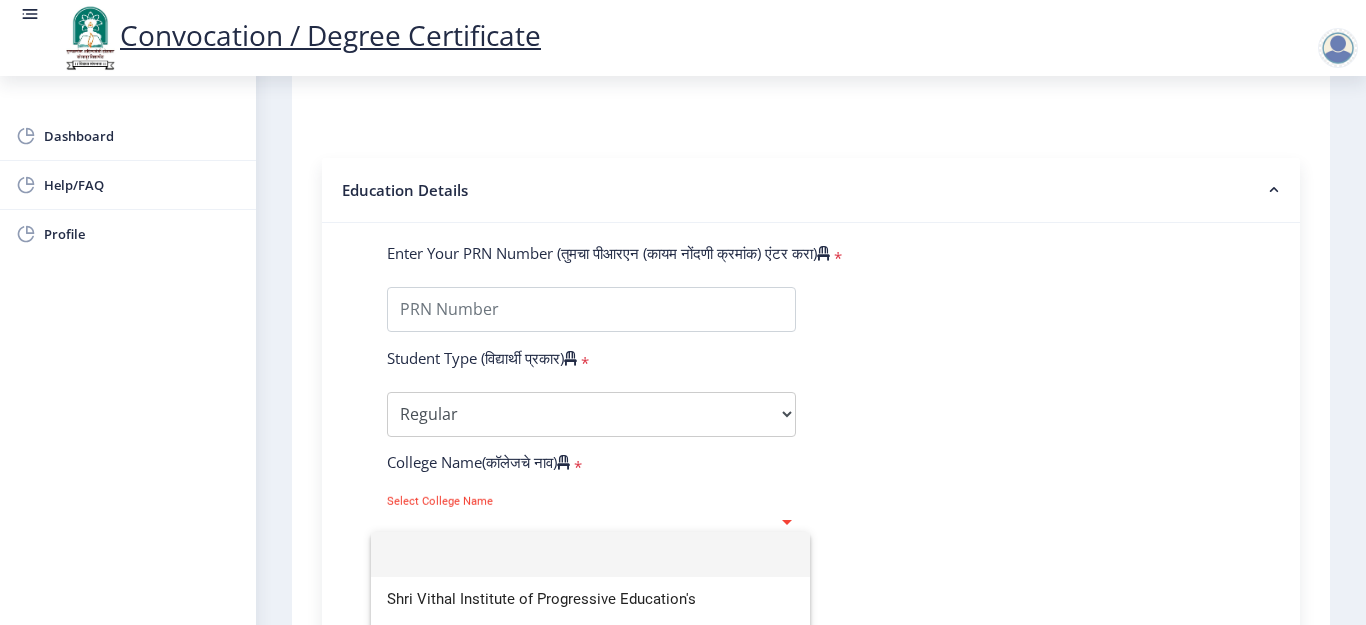 type 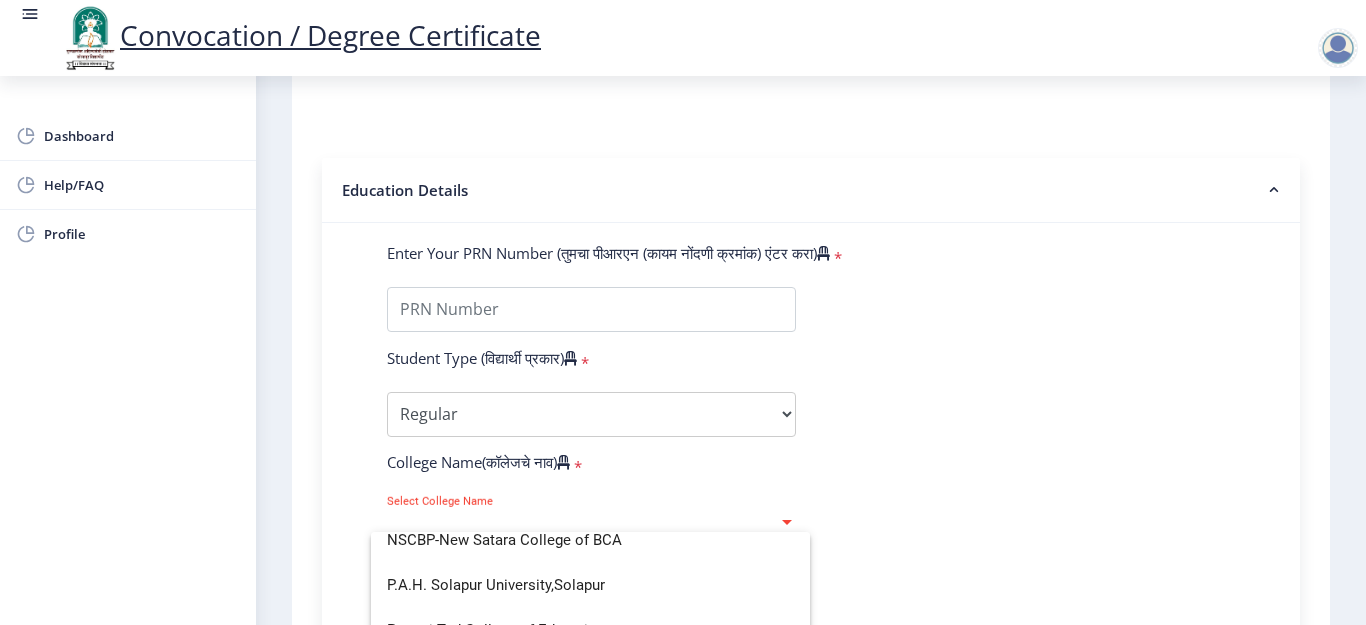 scroll, scrollTop: 3434, scrollLeft: 0, axis: vertical 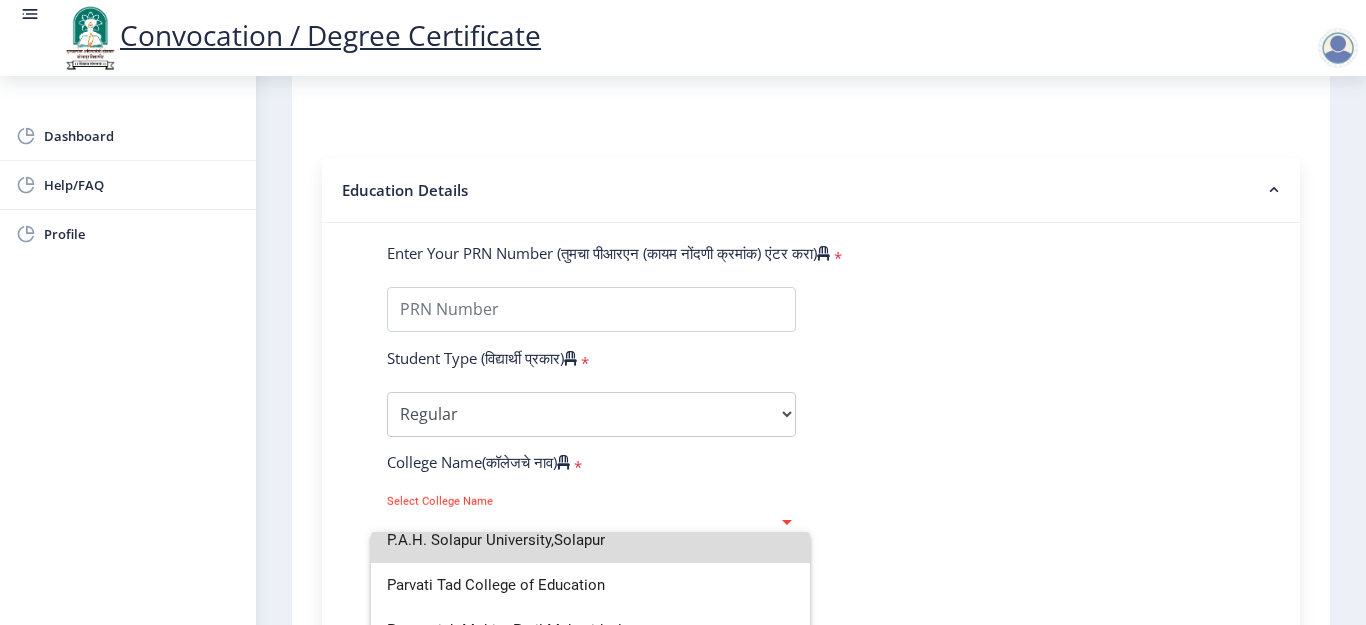 click on "P.A.H. Solapur University,Solapur" at bounding box center [590, 540] 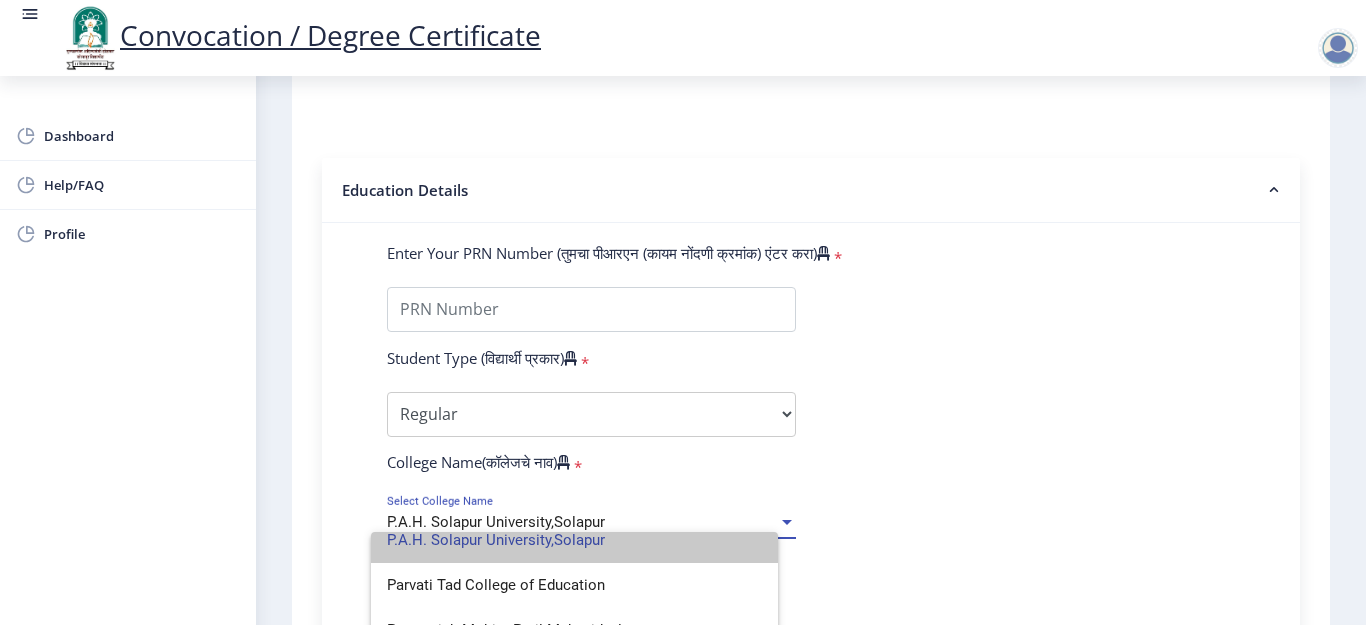 scroll, scrollTop: 0, scrollLeft: 0, axis: both 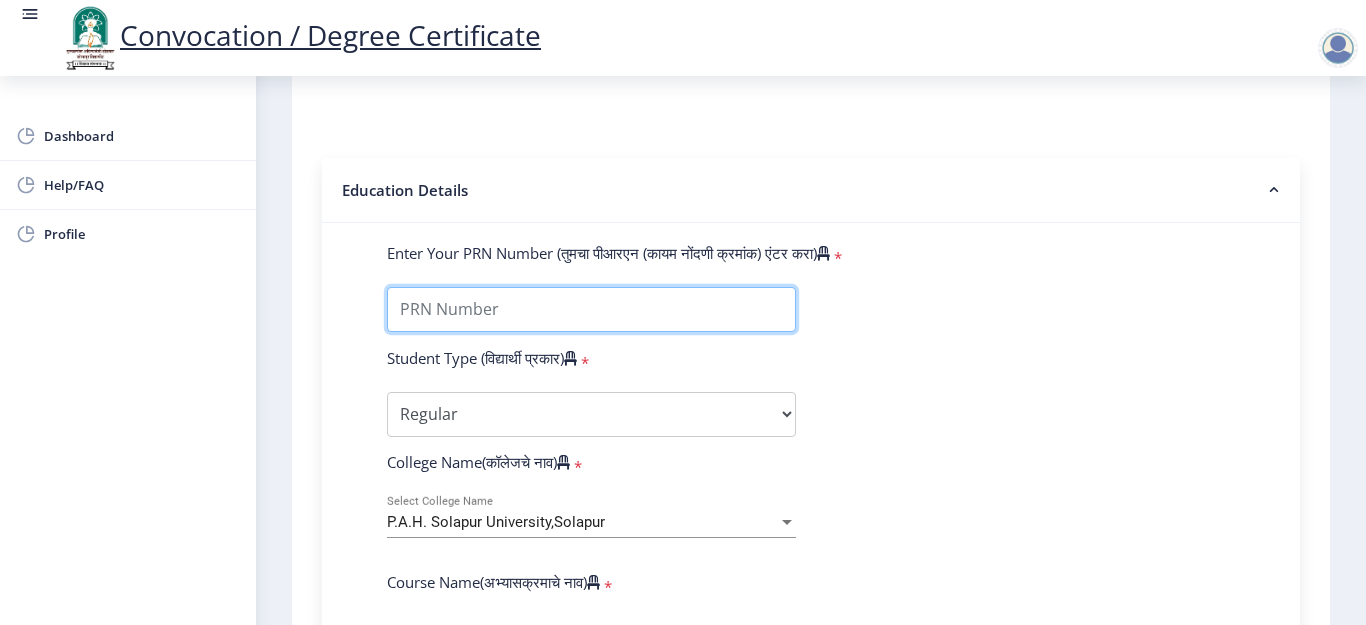 click on "Enter Your PRN Number (तुमचा पीआरएन (कायम नोंदणी क्रमांक) एंटर करा)" at bounding box center (591, 309) 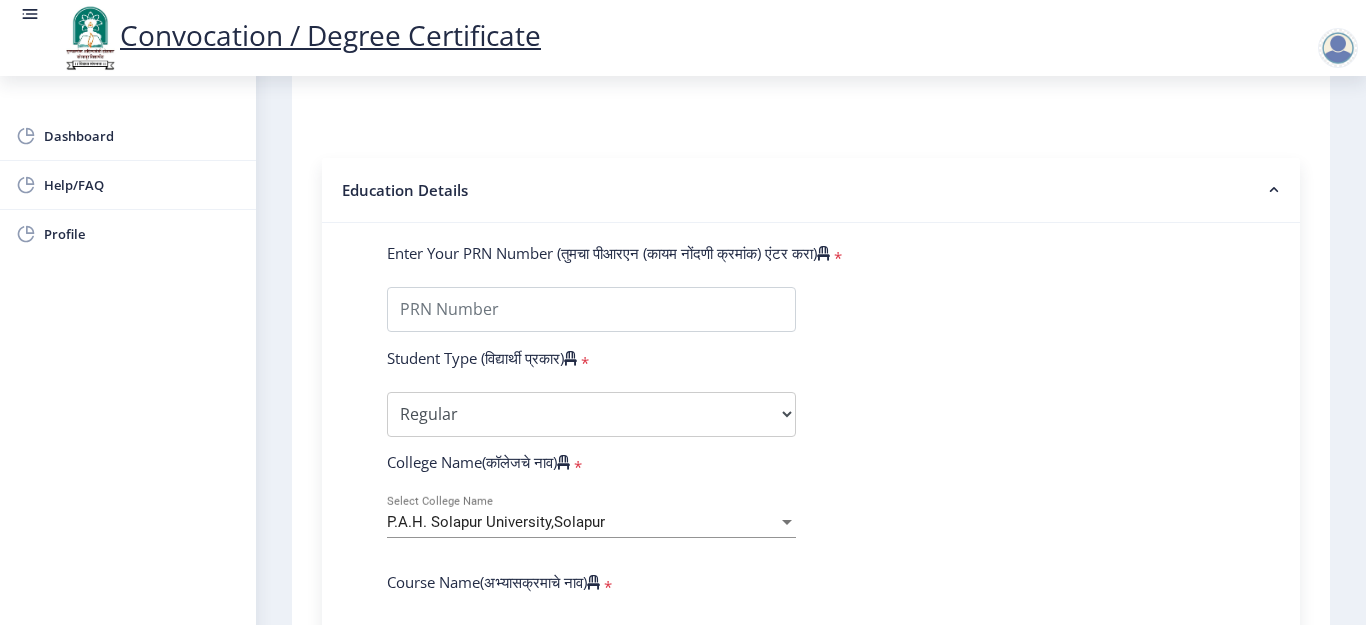 click 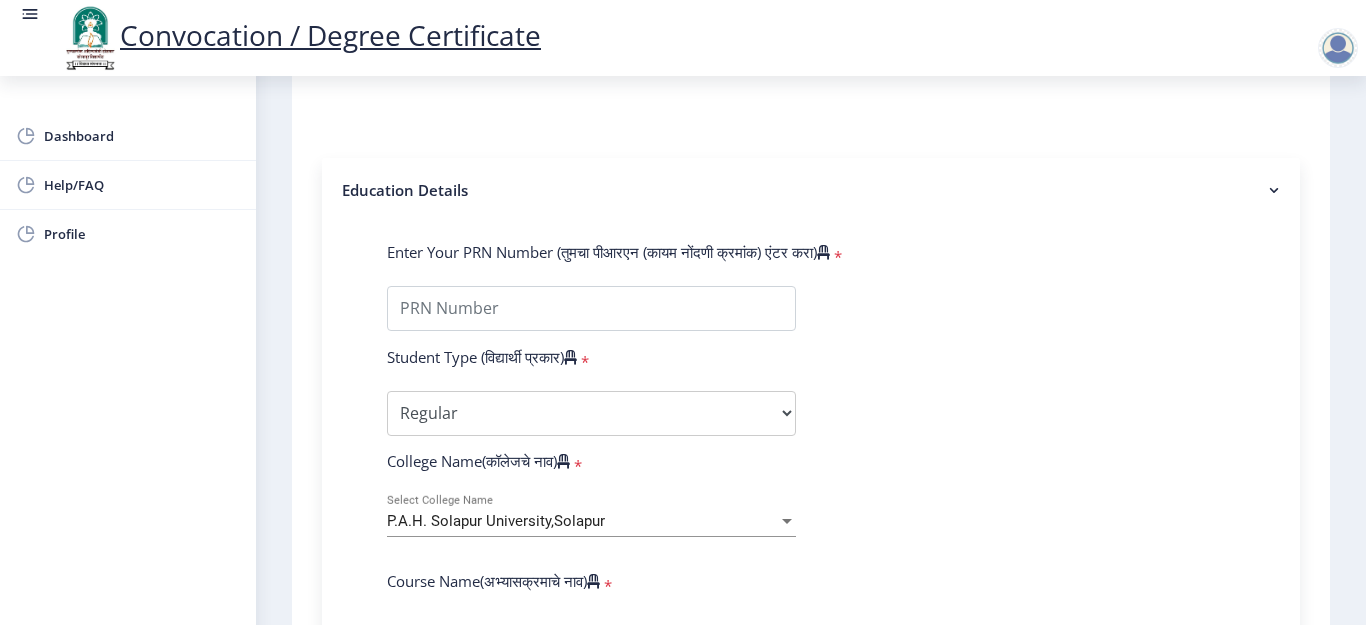scroll, scrollTop: 209, scrollLeft: 0, axis: vertical 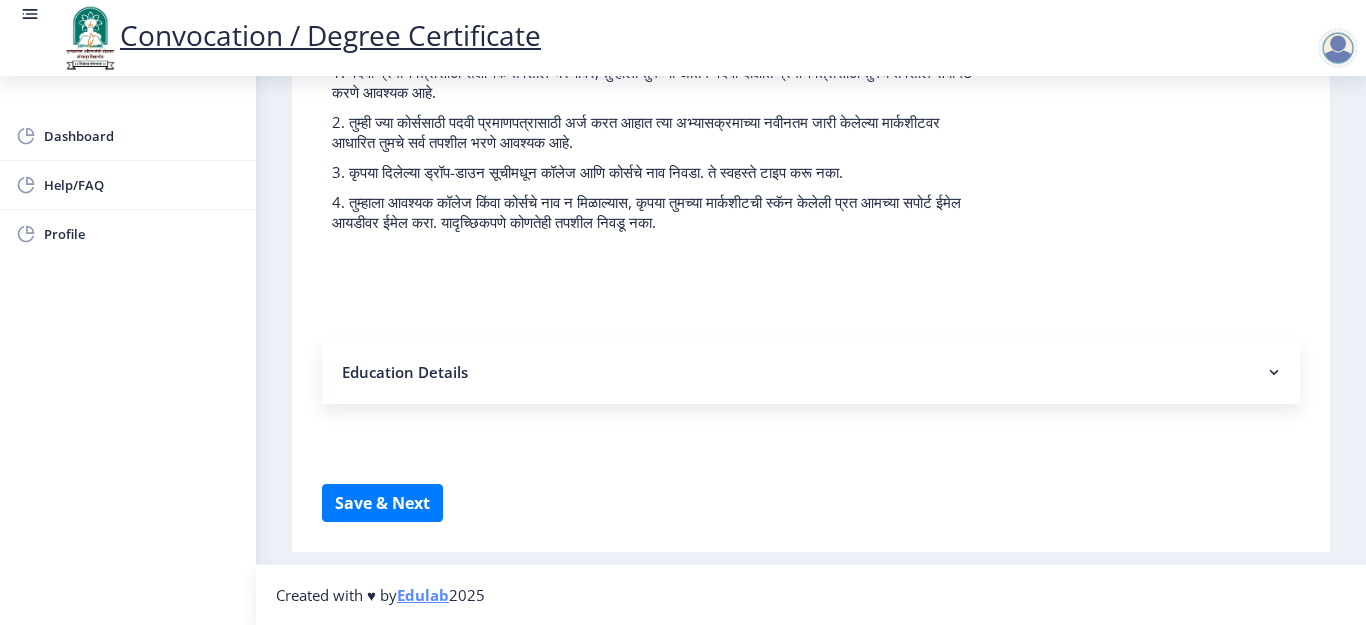 click on "Instructions (सूचना) 1. पदवी प्रमाणपत्रासाठी शैक्षणिक तपशील चरणावर, तुम्हाला तुमच्या अंतिम पदवी दीक्षांत प्रमाणपत्रासाठी तुमचे तपशील सबमिट करणे आवश्यक आहे.   2. तुम्ही ज्या कोर्ससाठी पदवी प्रमाणपत्रासाठी अर्ज करत आहात त्या अभ्यासक्रमाच्या नवीनतम जारी केलेल्या मार्कशीटवर आधारित तुमचे सर्व तपशील भरणे आवश्यक आहे.  Email Us on   [EMAIL]" 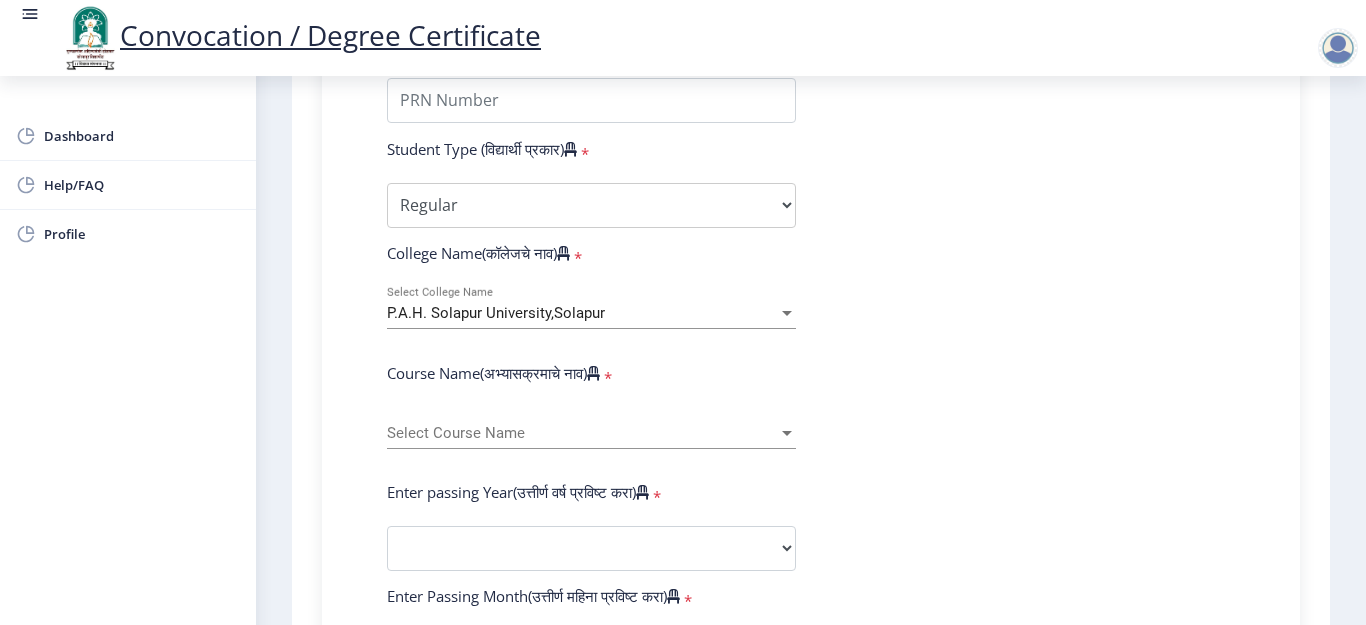 scroll, scrollTop: 609, scrollLeft: 0, axis: vertical 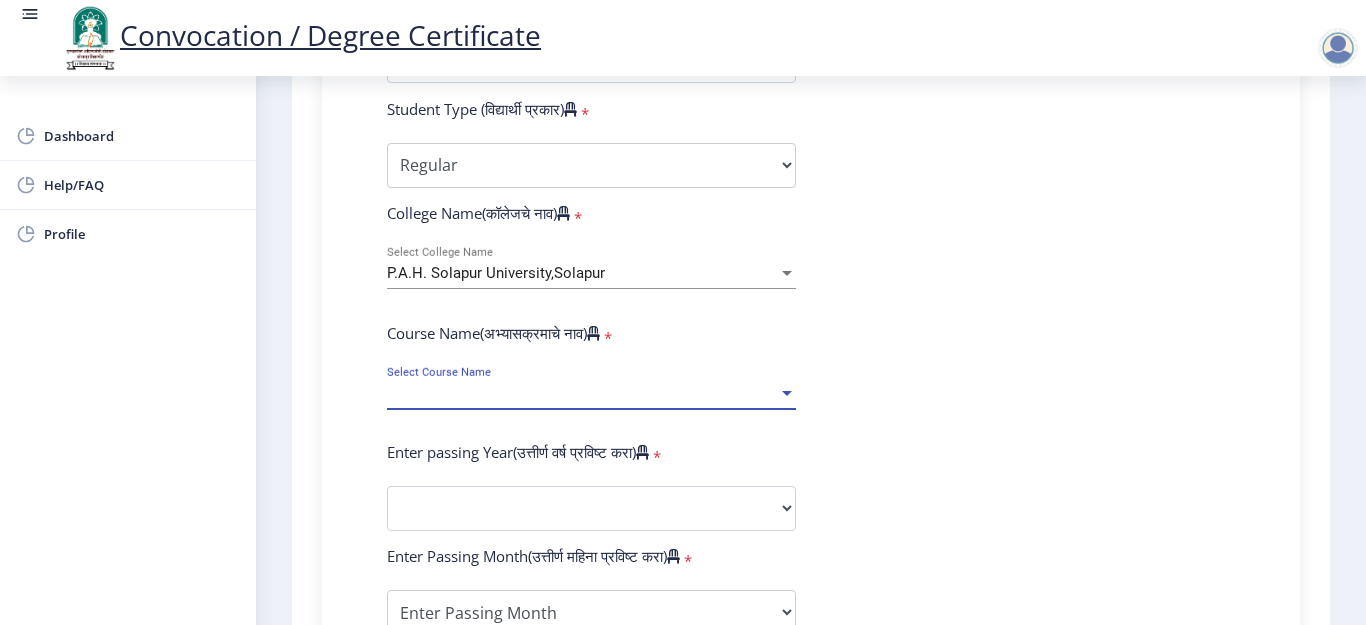 click at bounding box center [787, 393] 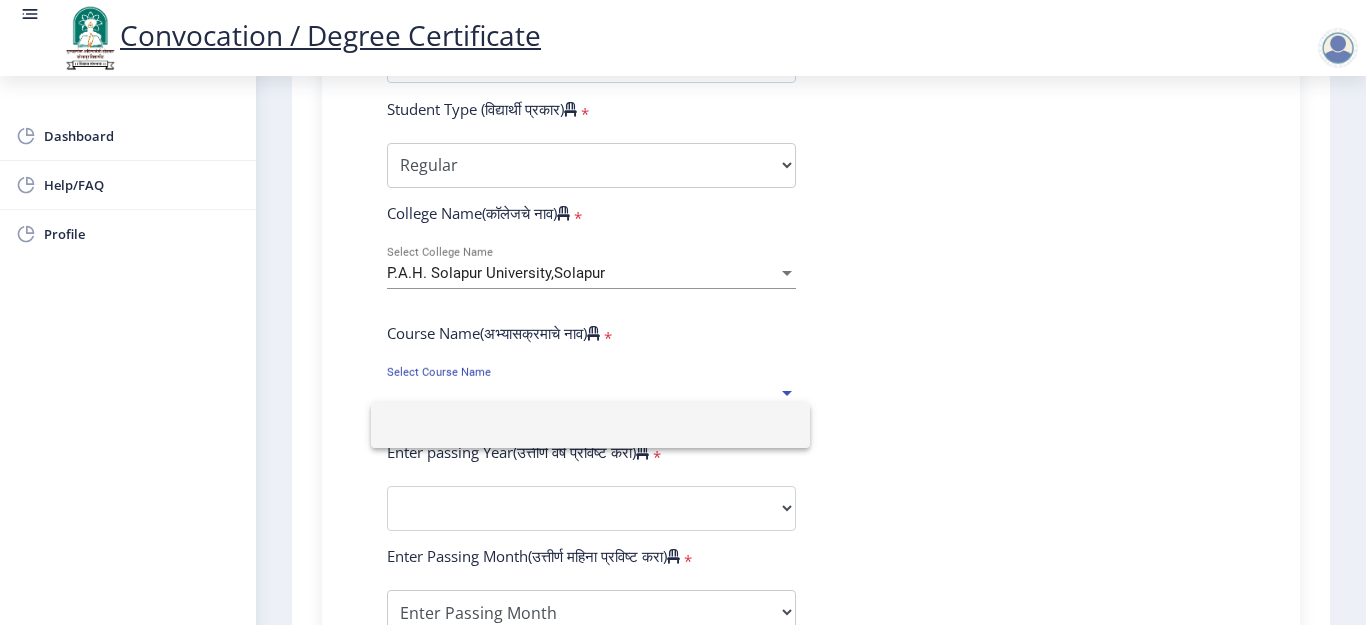 type on "p" 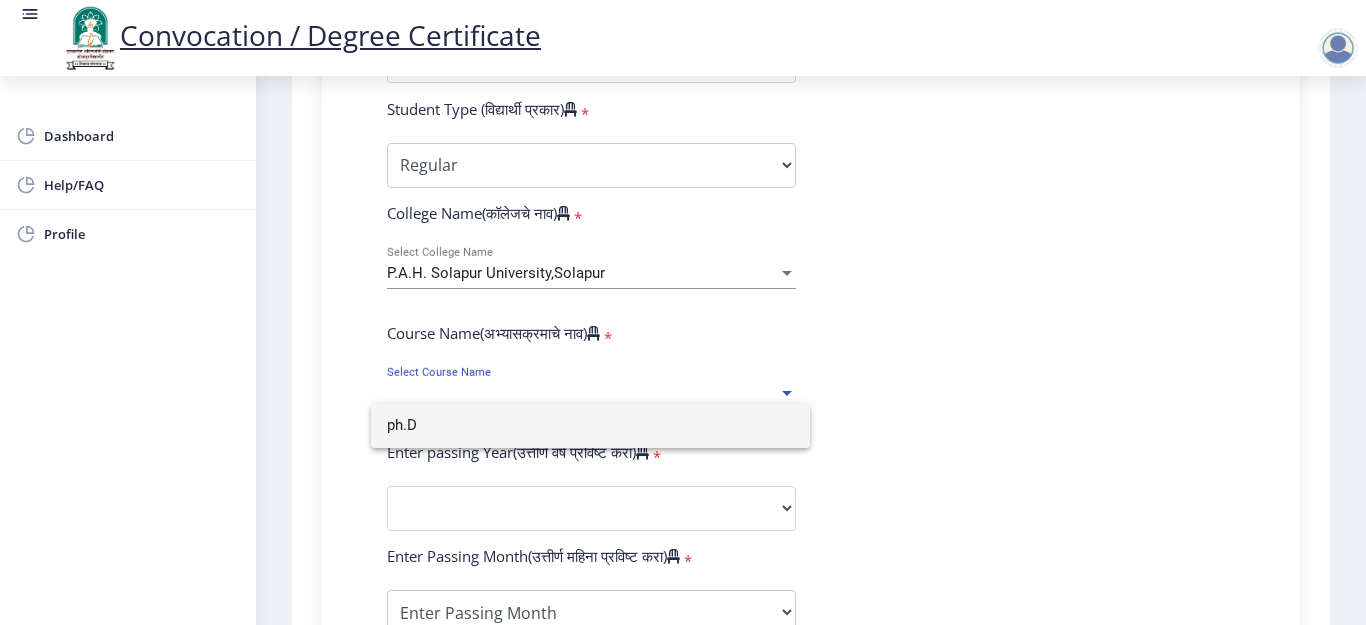 type on "ph.D" 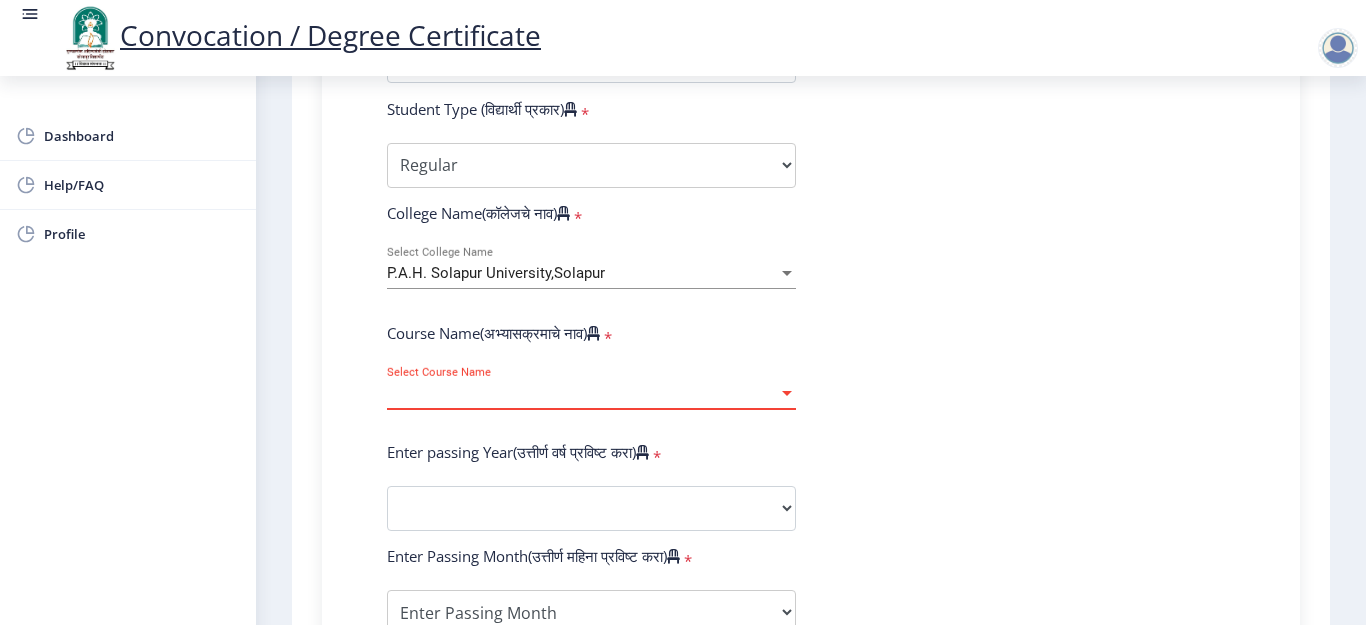 click on "Select Course Name" at bounding box center (582, 393) 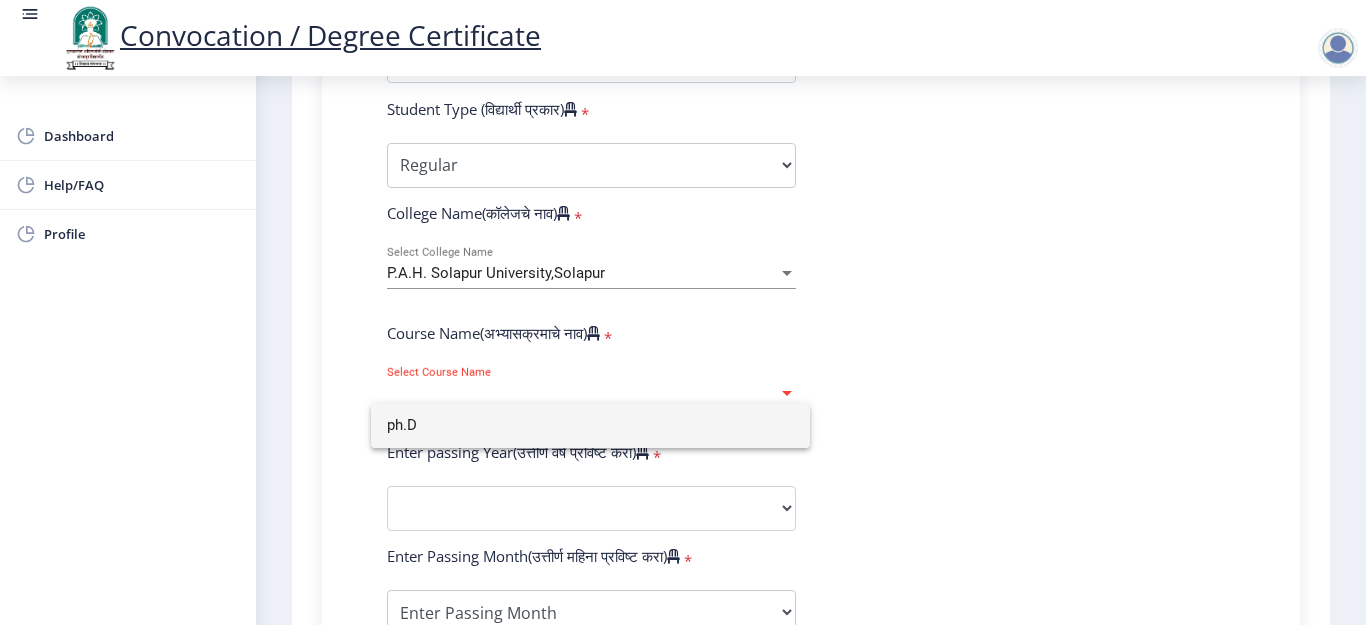 click on "ph.D" at bounding box center (590, 425) 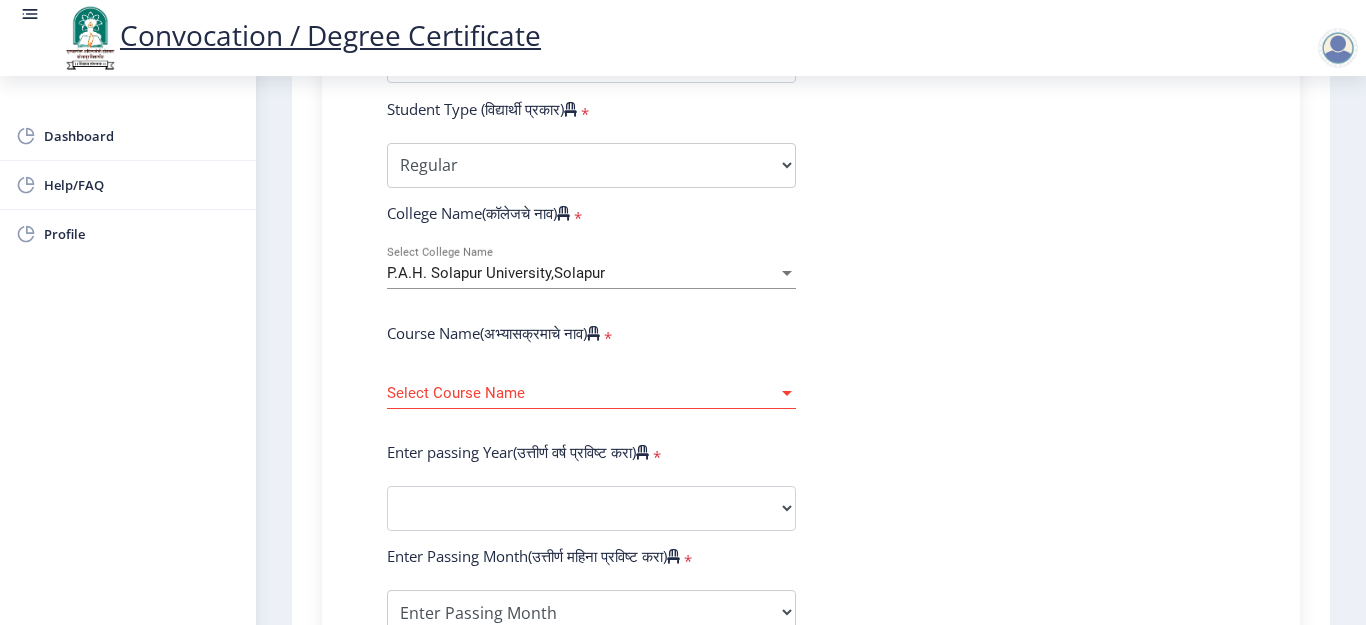 click on "Select Course Name Select Course Name" 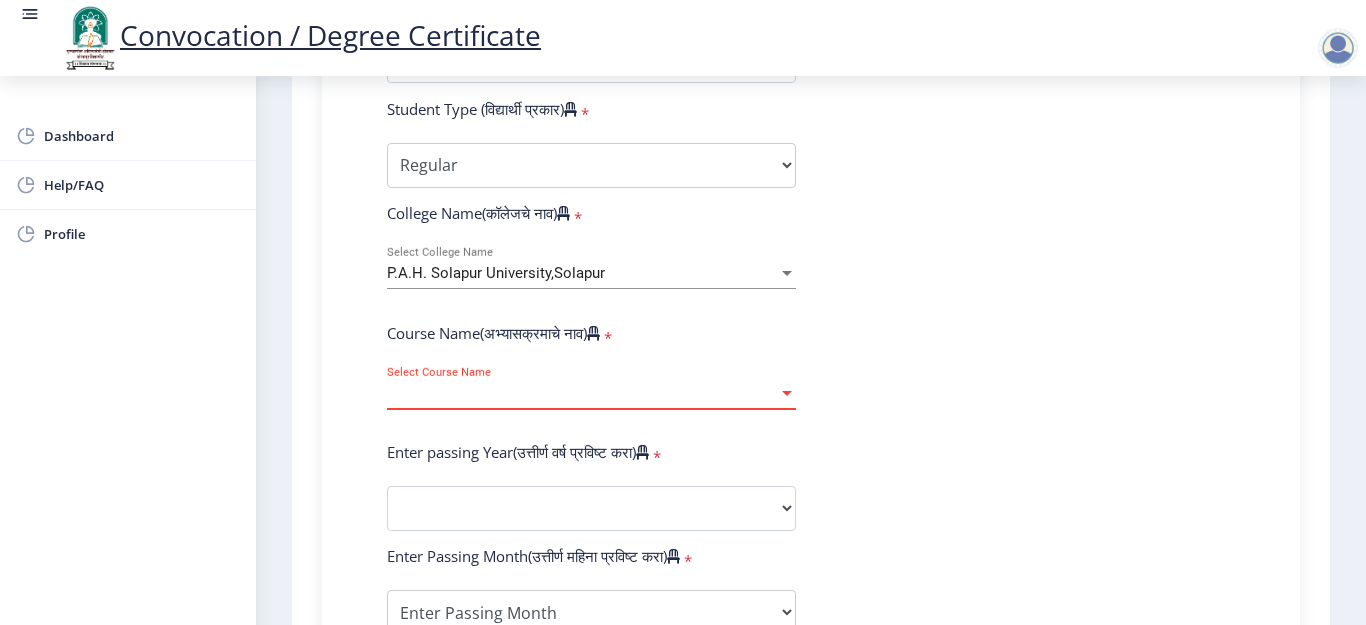 click at bounding box center (787, 393) 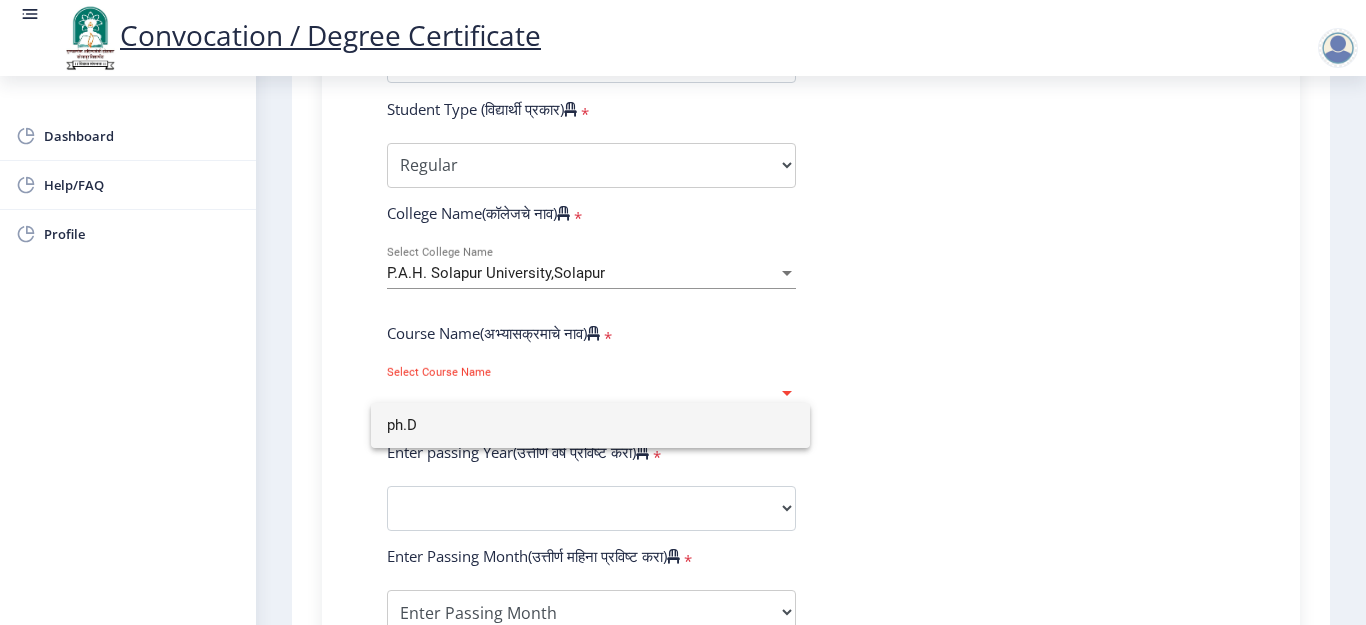 click 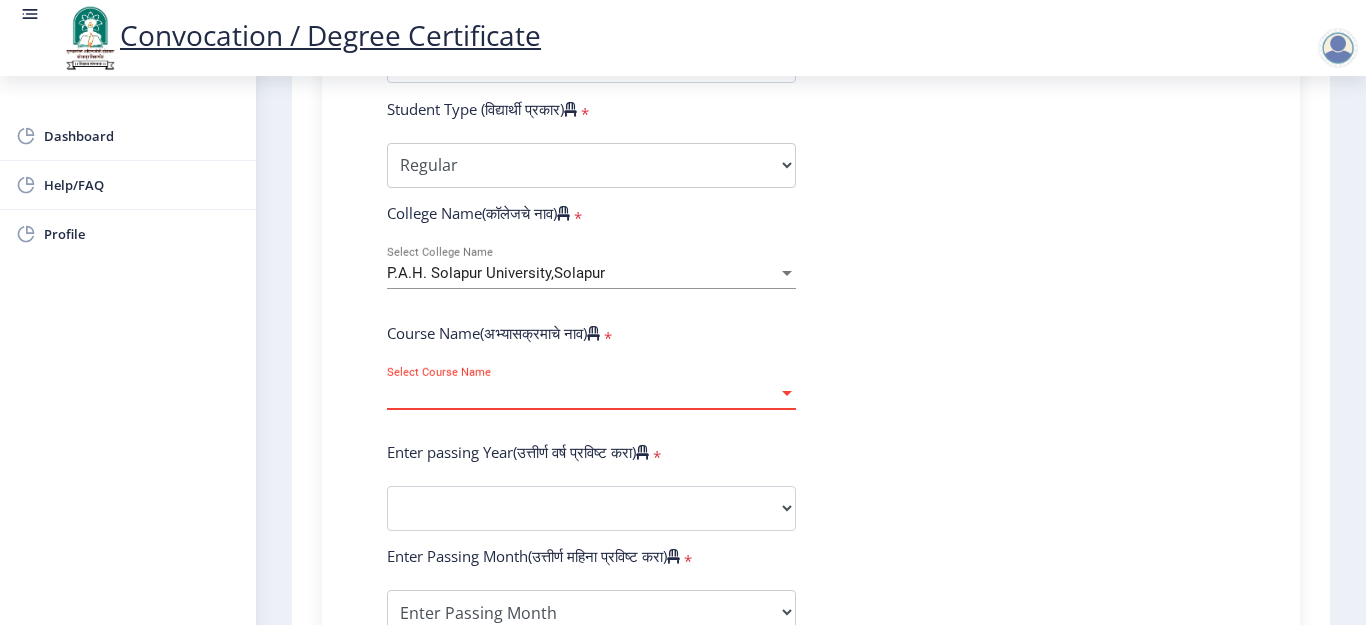 click at bounding box center (787, 393) 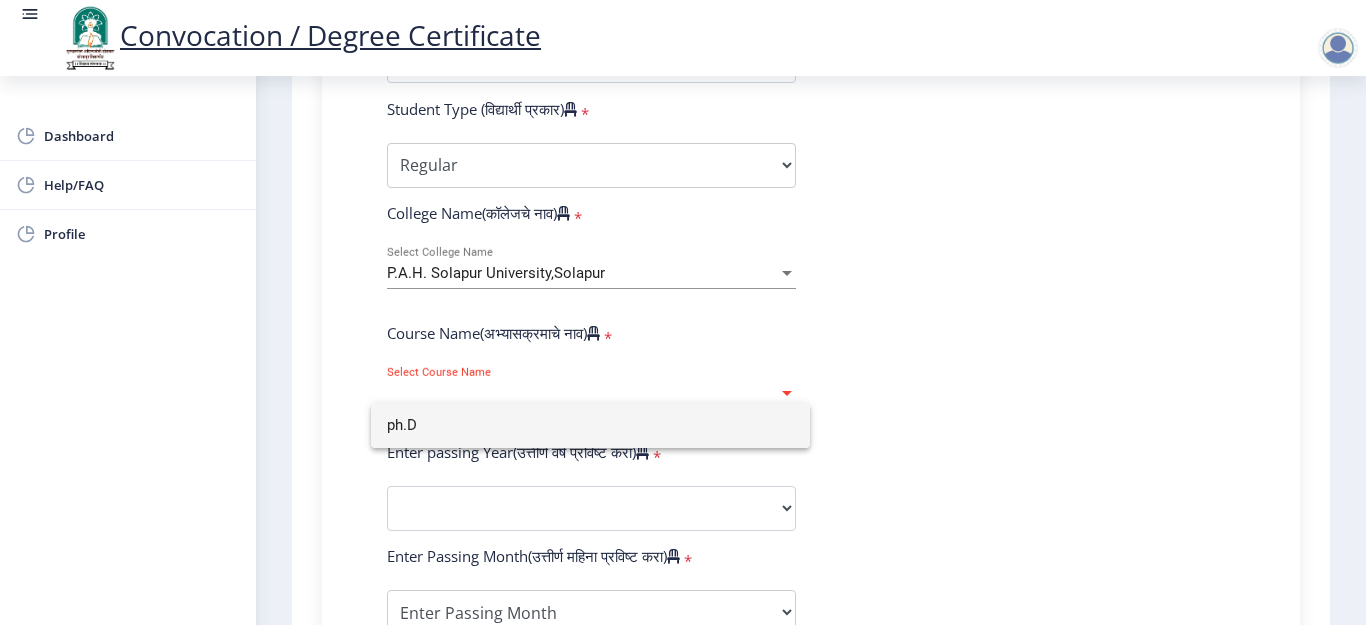 click 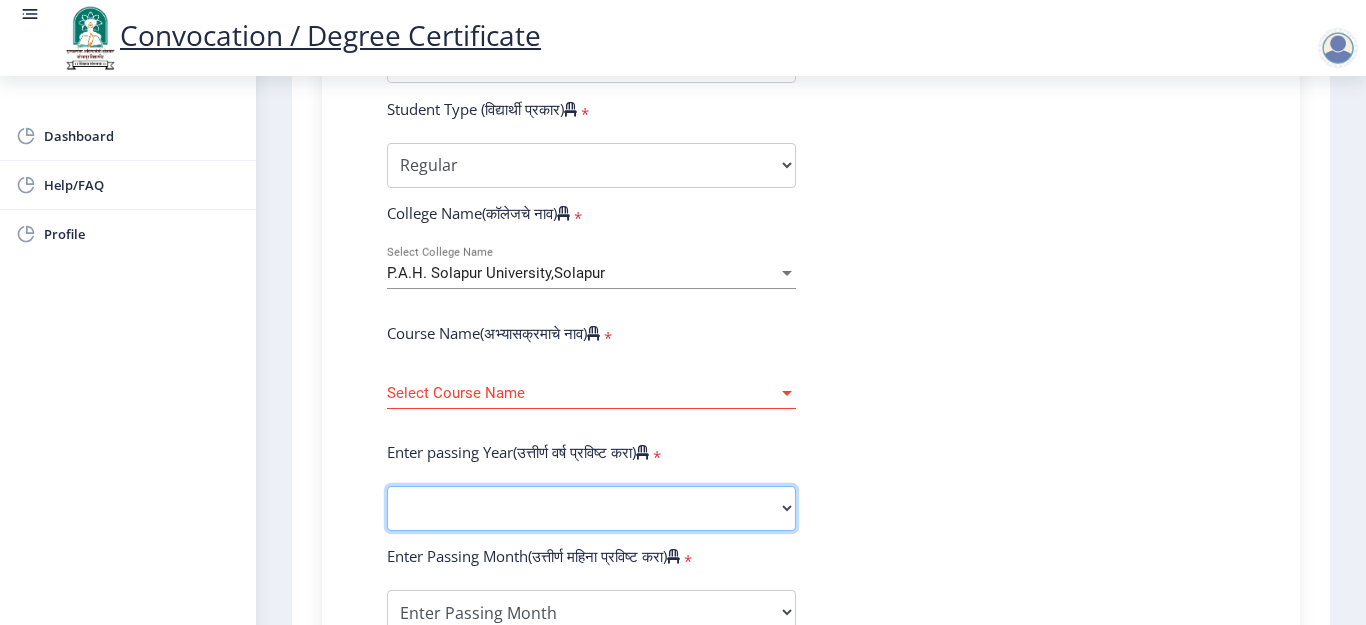 click on "2025   2024   2023   2022   2021   2020   2019   2018   2017   2016   2015   2014   2013   2012   2011   2010   2009   2008   2007   2006   2005   2004   2003   2002   2001   2000   1999   1998   1997   1996   1995   1994   1993   1992   1991   1990   1989   1988   1987   1986   1985   1984   1983   1982   1981   1980   1979   1978   1977   1976" 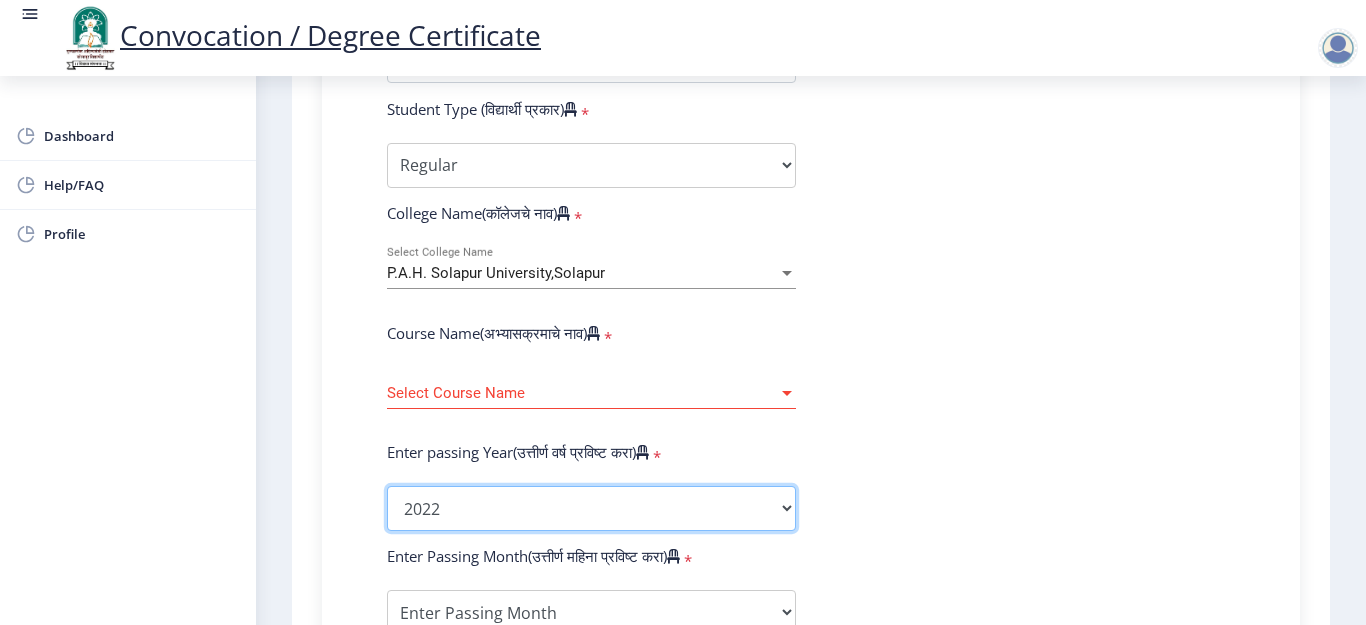 click on "2025   2024   2023   2022   2021   2020   2019   2018   2017   2016   2015   2014   2013   2012   2011   2010   2009   2008   2007   2006   2005   2004   2003   2002   2001   2000   1999   1998   1997   1996   1995   1994   1993   1992   1991   1990   1989   1988   1987   1986   1985   1984   1983   1982   1981   1980   1979   1978   1977   1976" 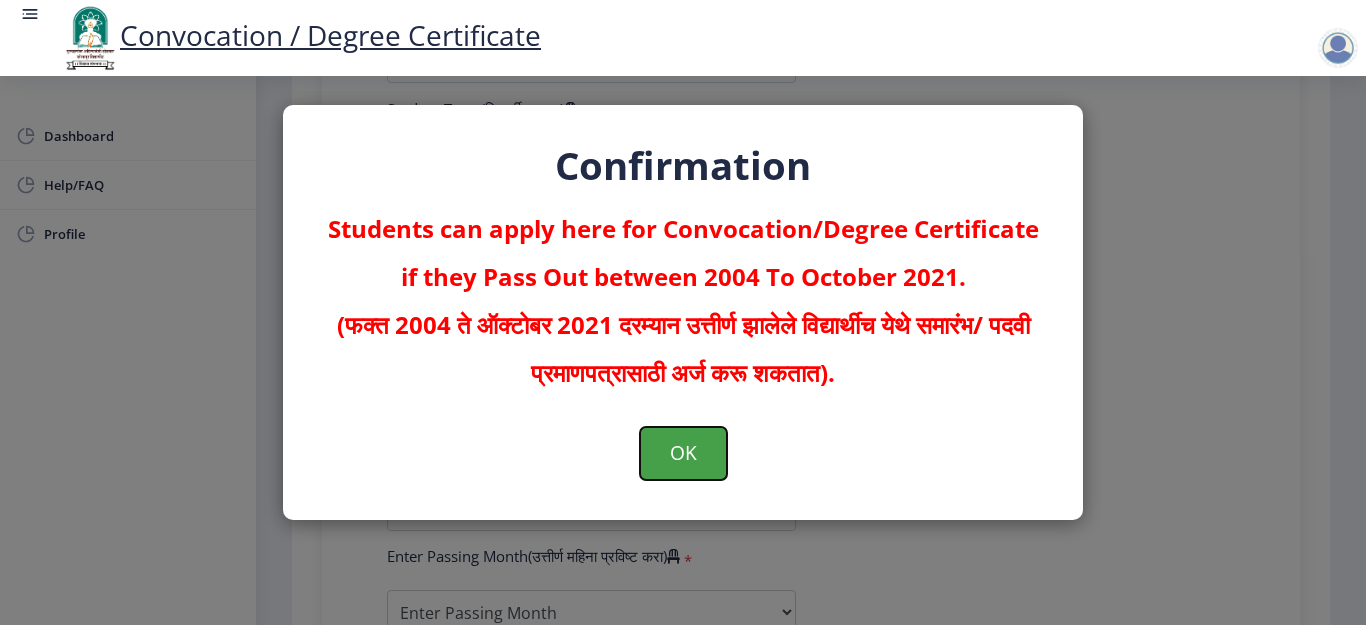 click on "OK" 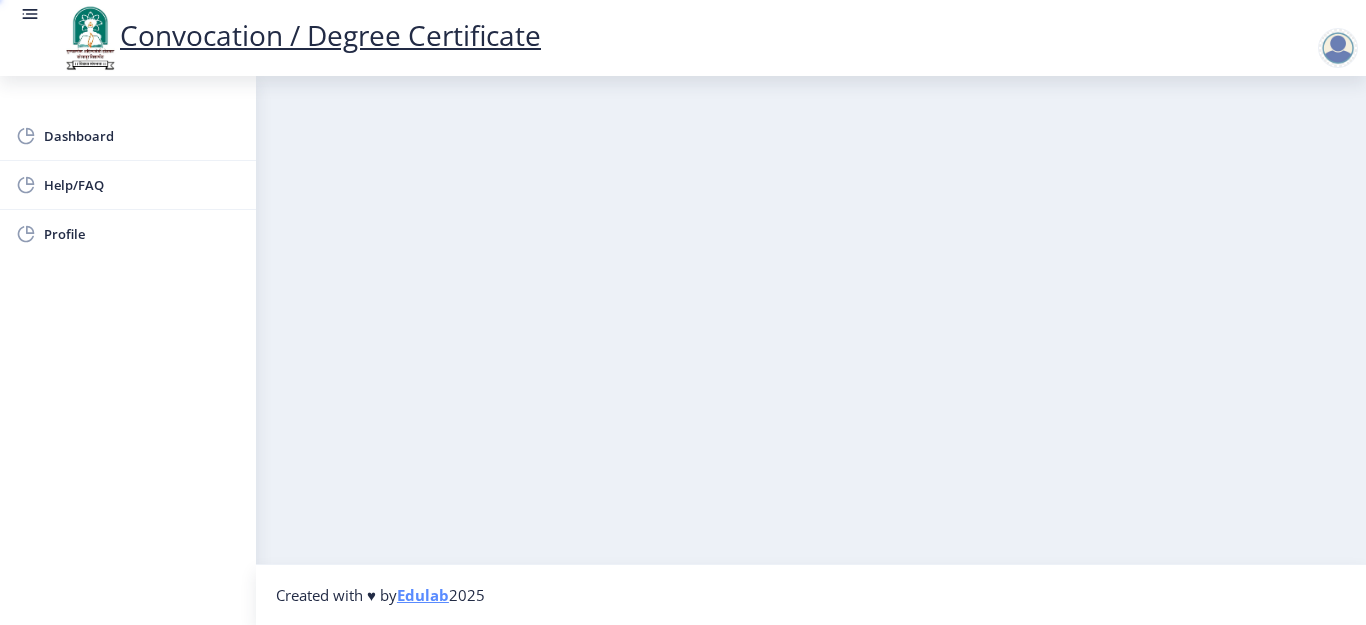 scroll, scrollTop: 0, scrollLeft: 0, axis: both 